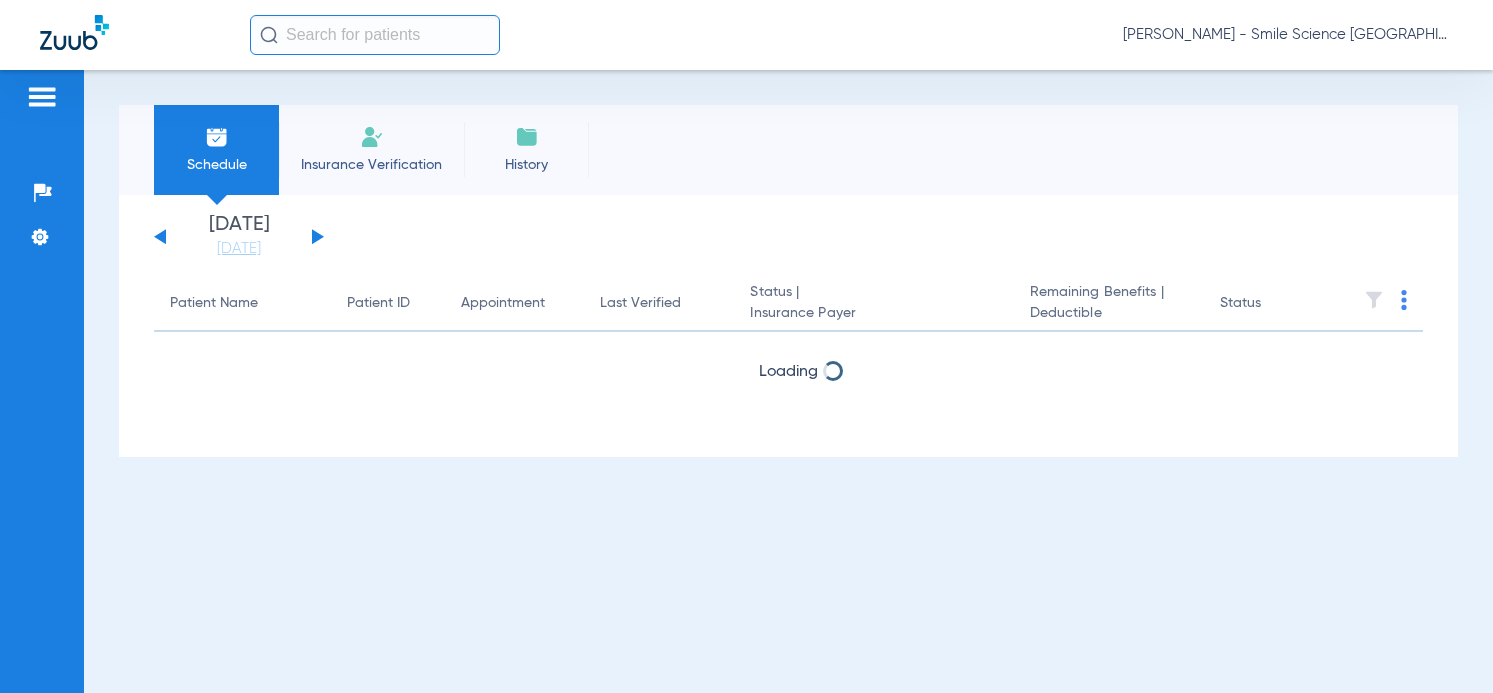 scroll, scrollTop: 0, scrollLeft: 0, axis: both 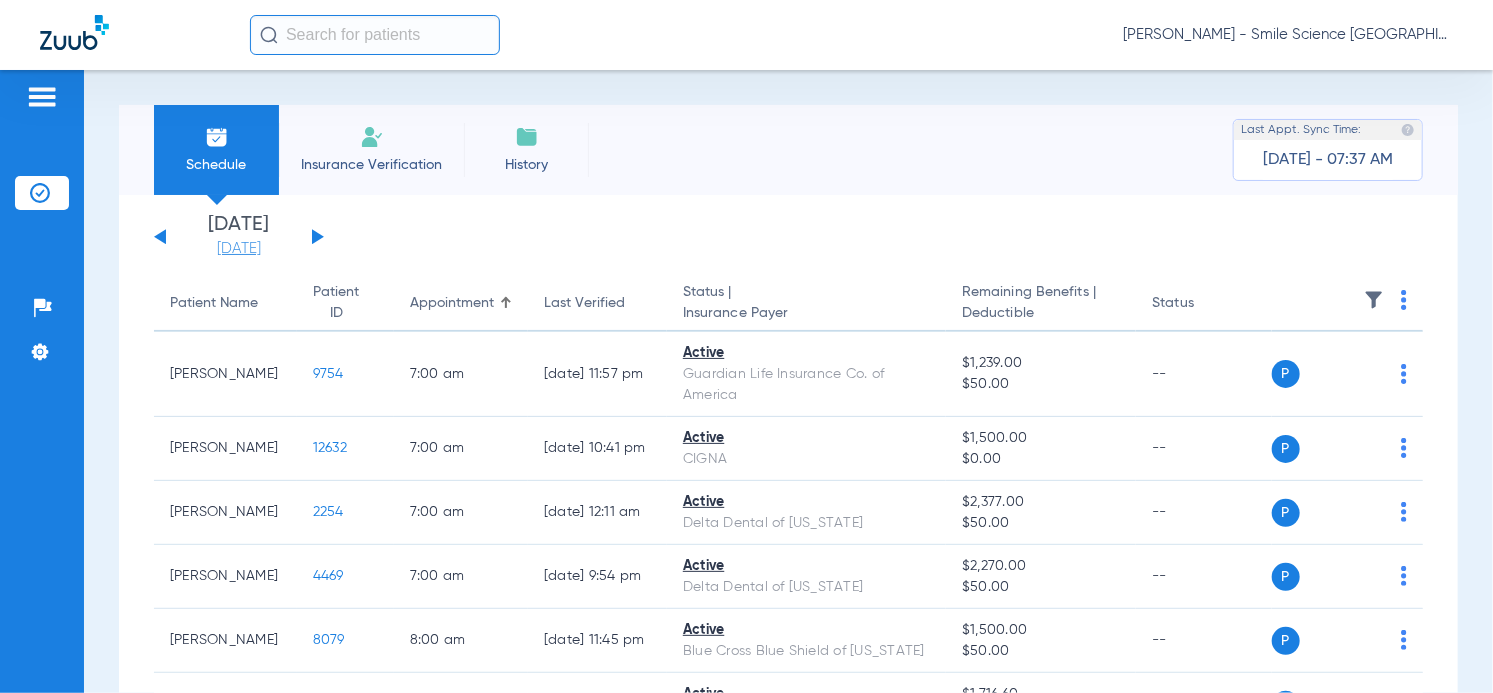 click on "[DATE]" 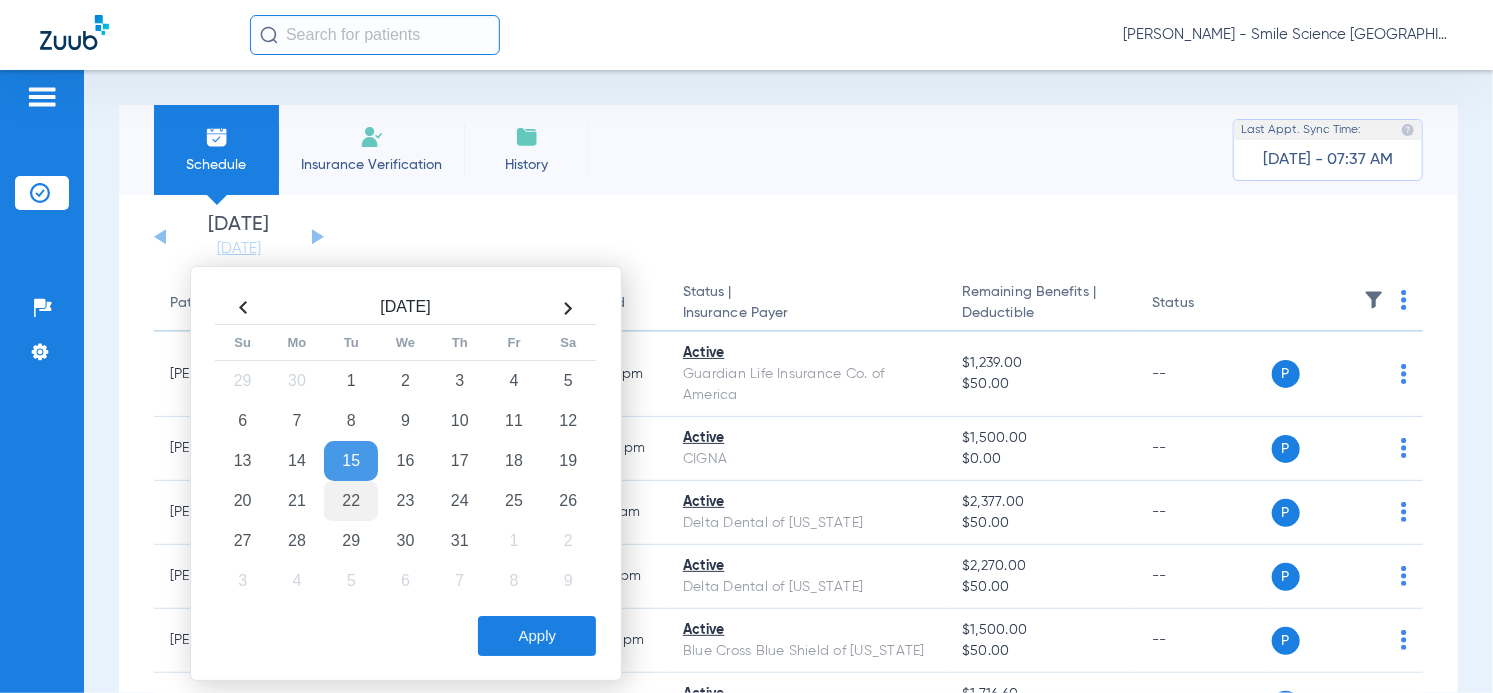 click on "22" 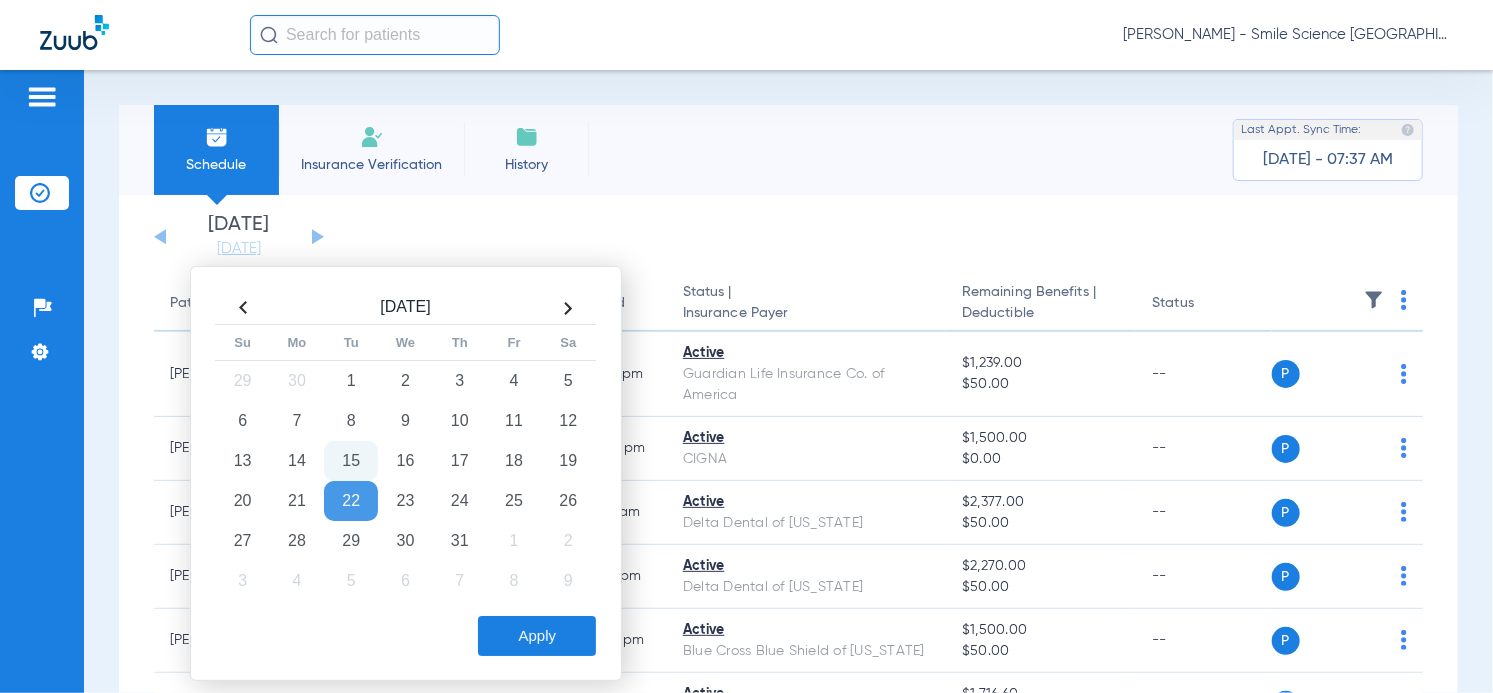 click on "Apply" 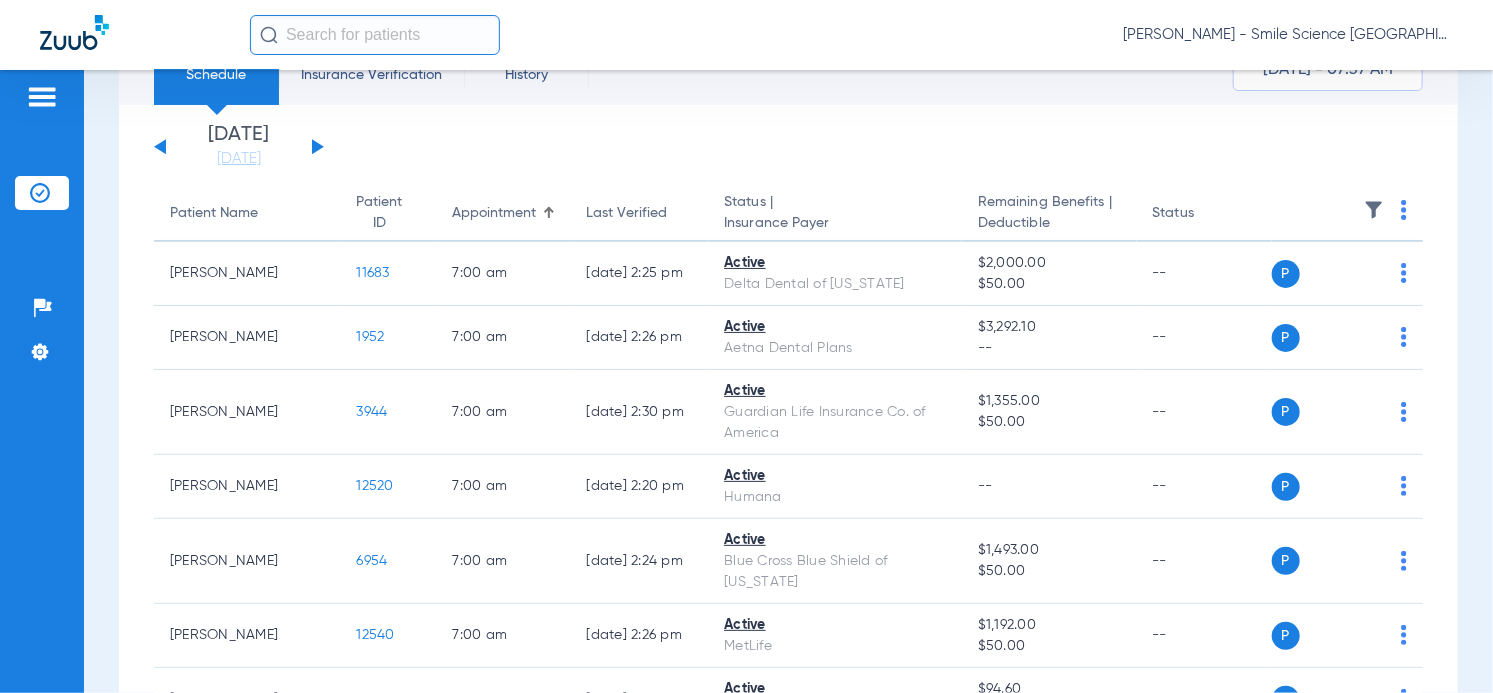 scroll, scrollTop: 0, scrollLeft: 0, axis: both 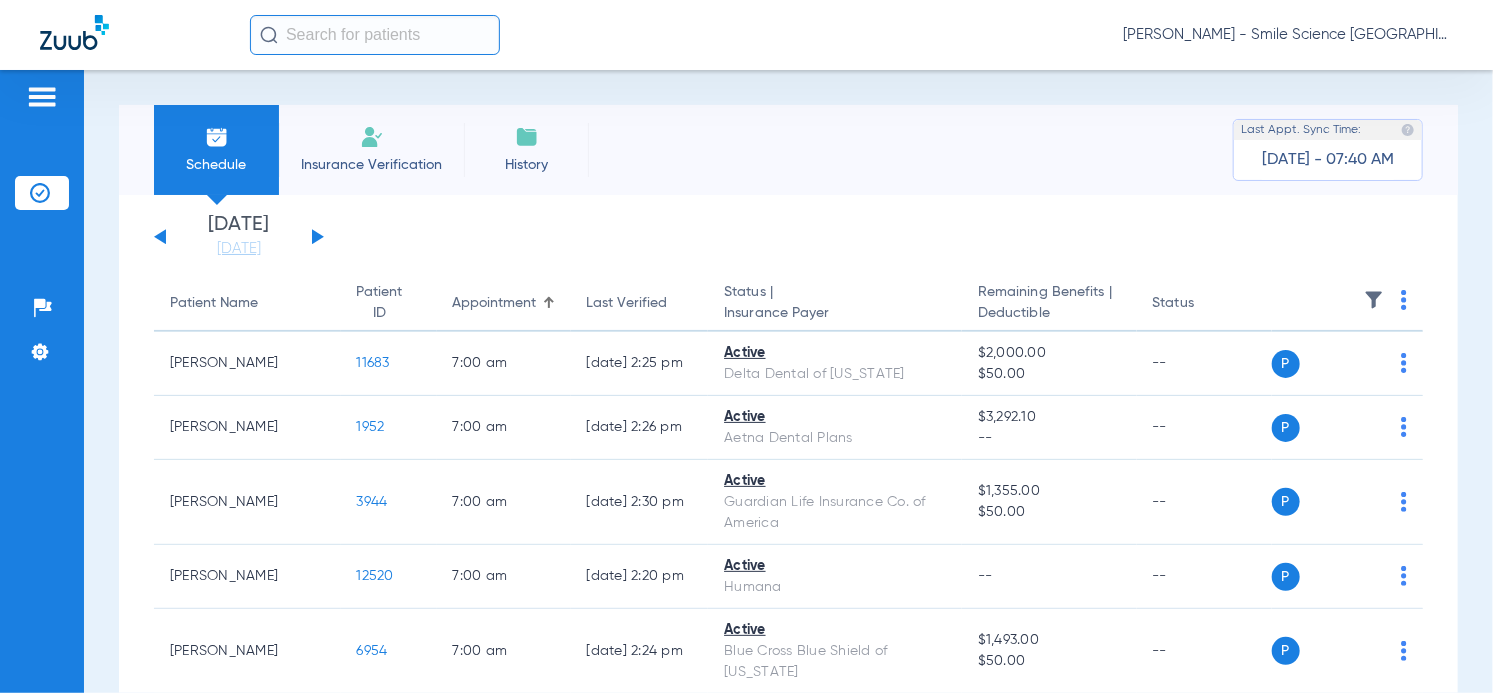 click 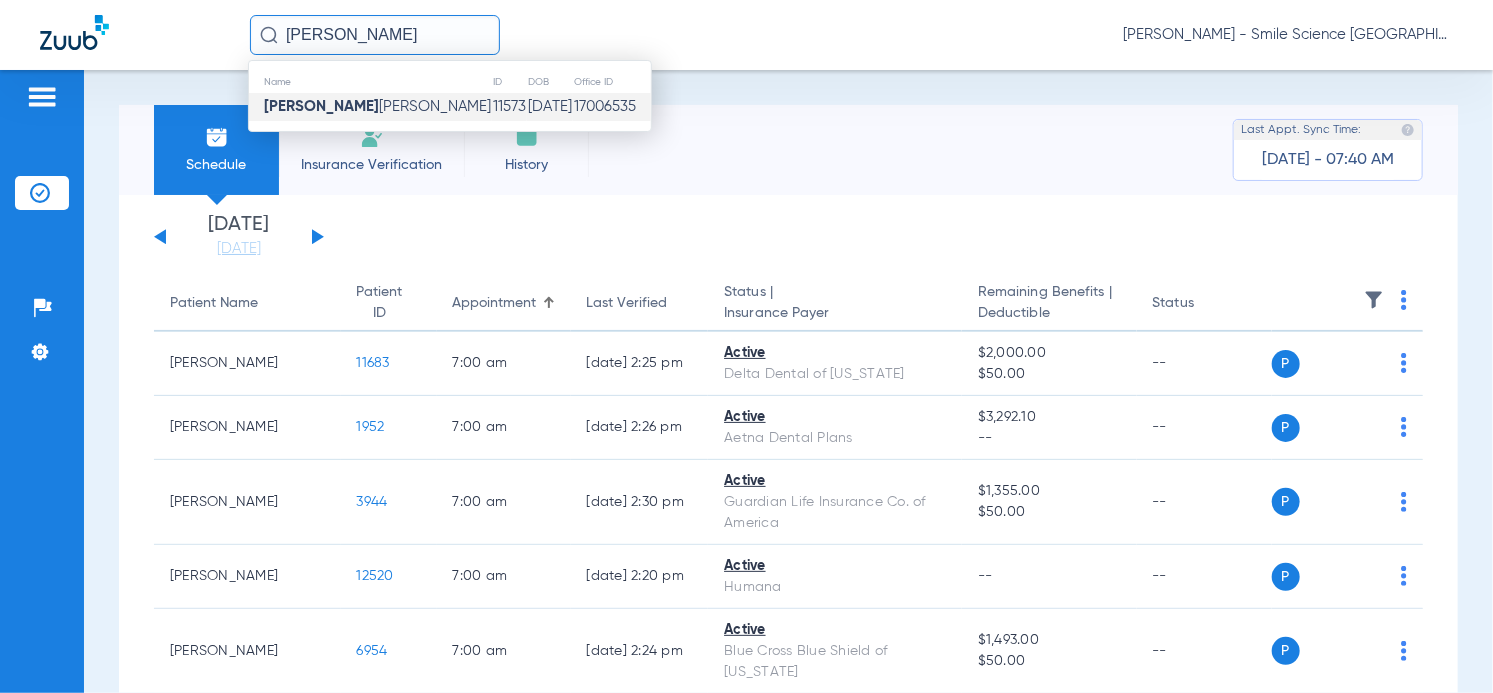 type on "[PERSON_NAME]" 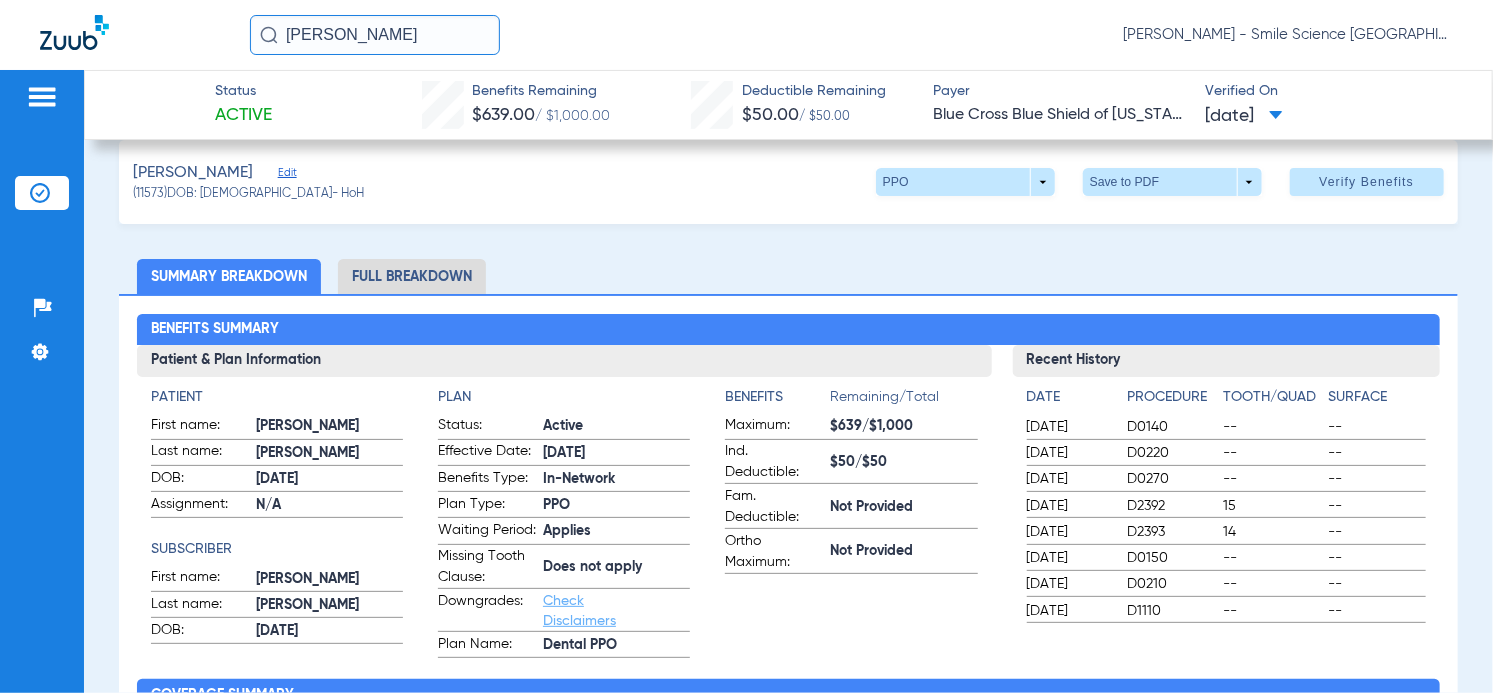 scroll, scrollTop: 0, scrollLeft: 0, axis: both 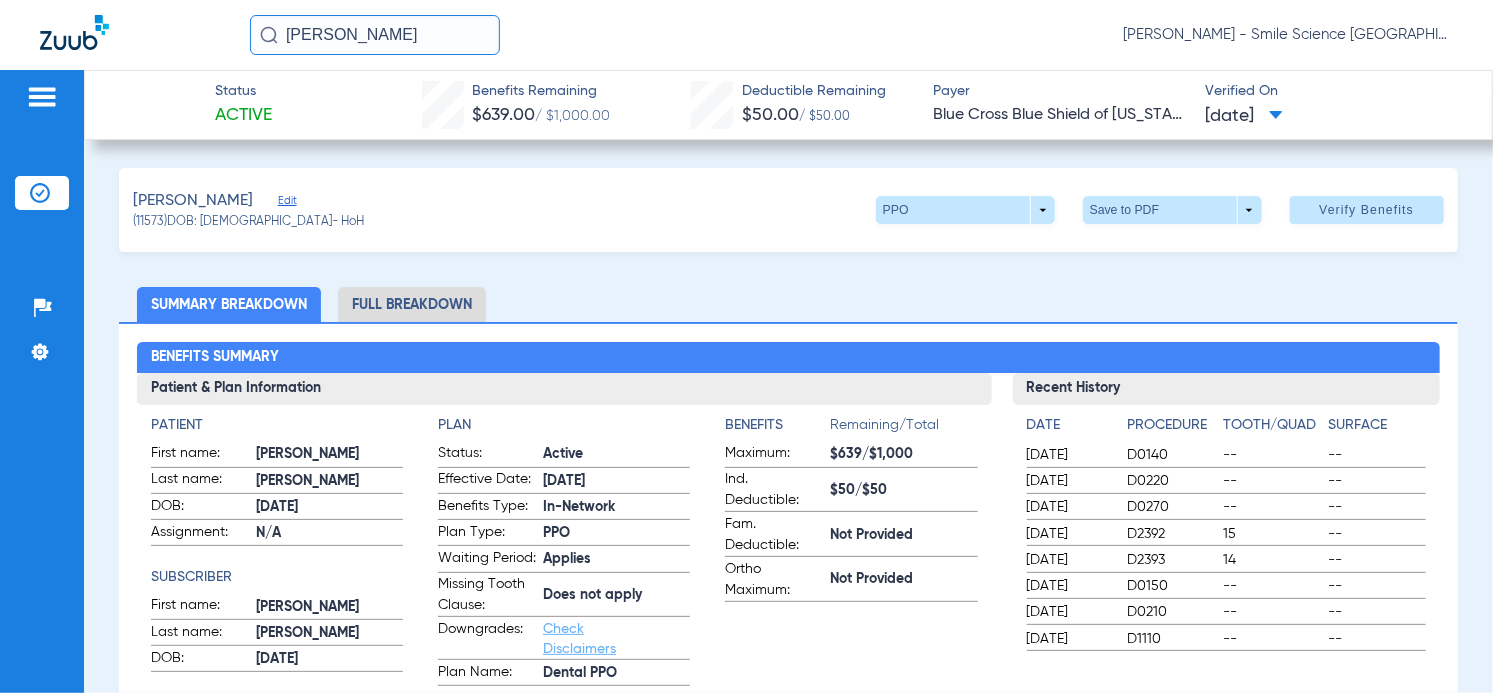 drag, startPoint x: 379, startPoint y: 37, endPoint x: 25, endPoint y: 44, distance: 354.0692 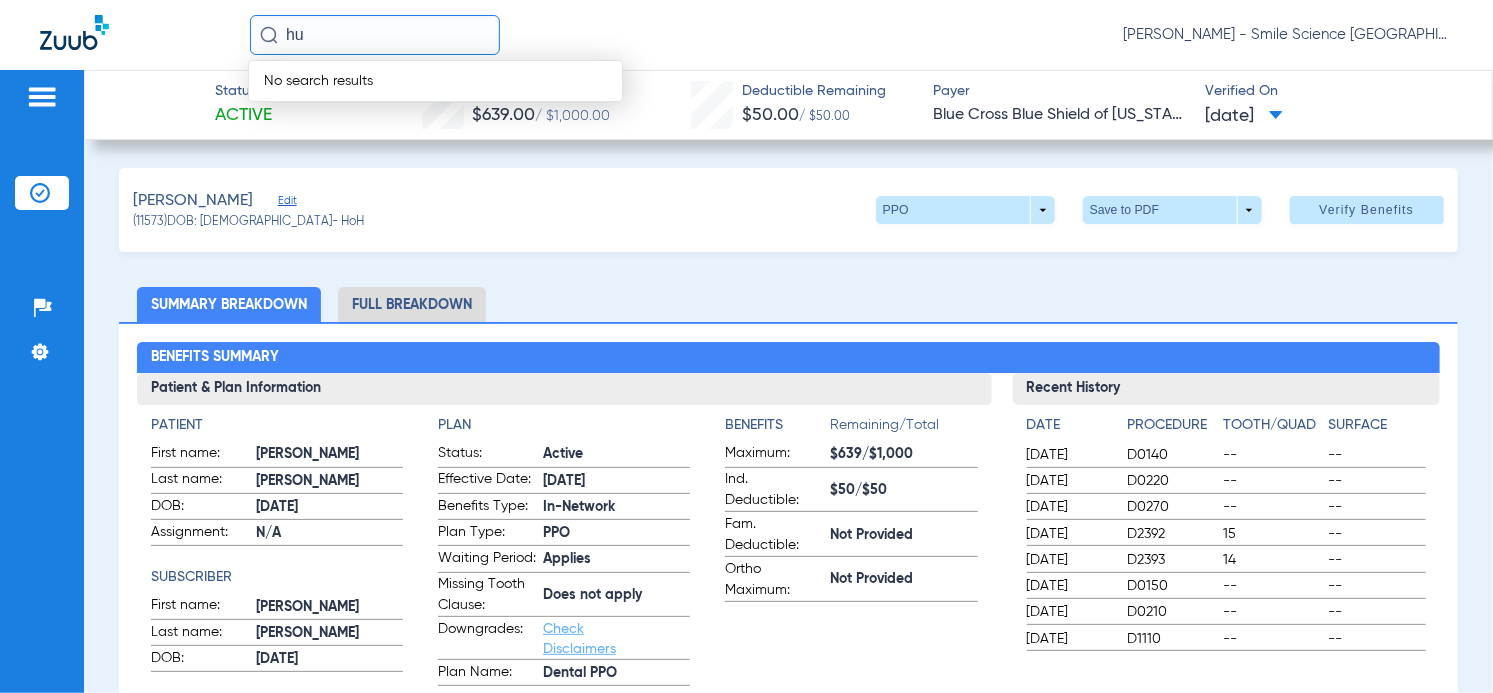 type on "h" 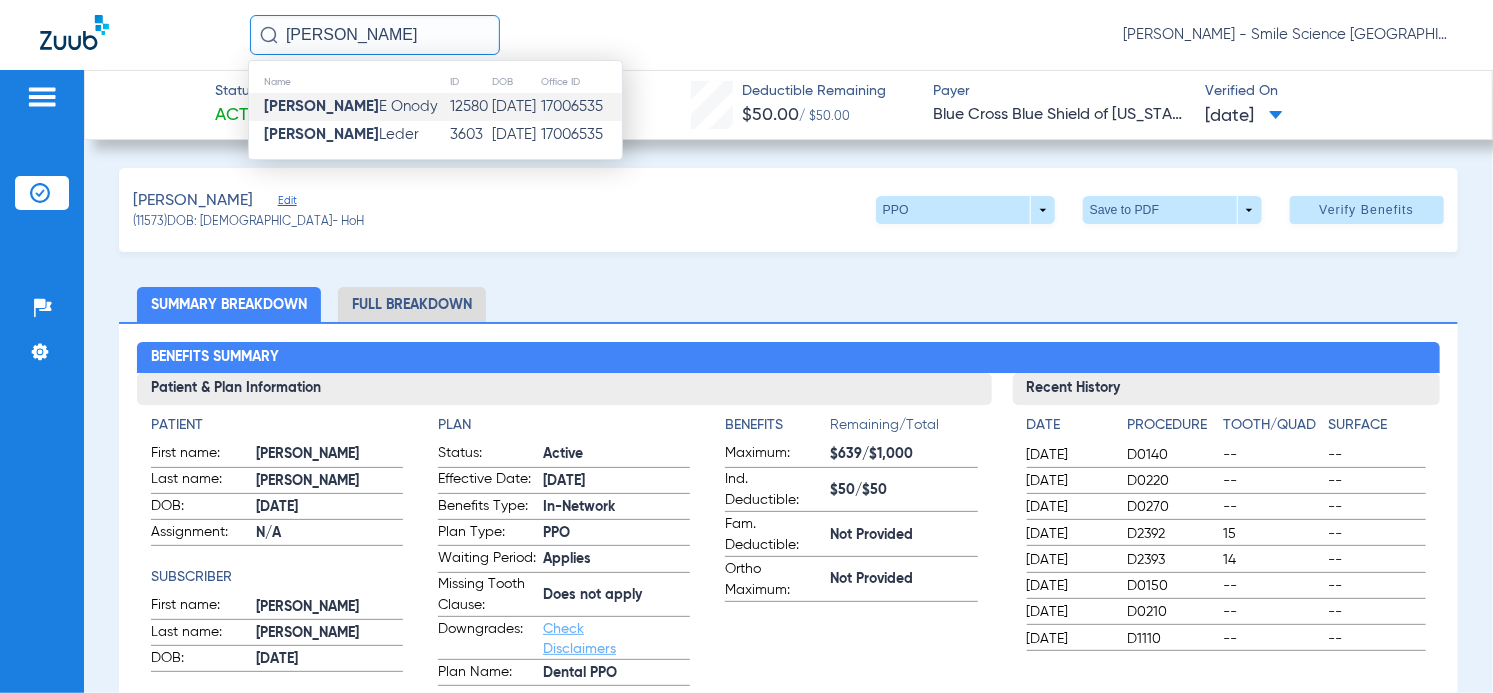 type on "[PERSON_NAME]" 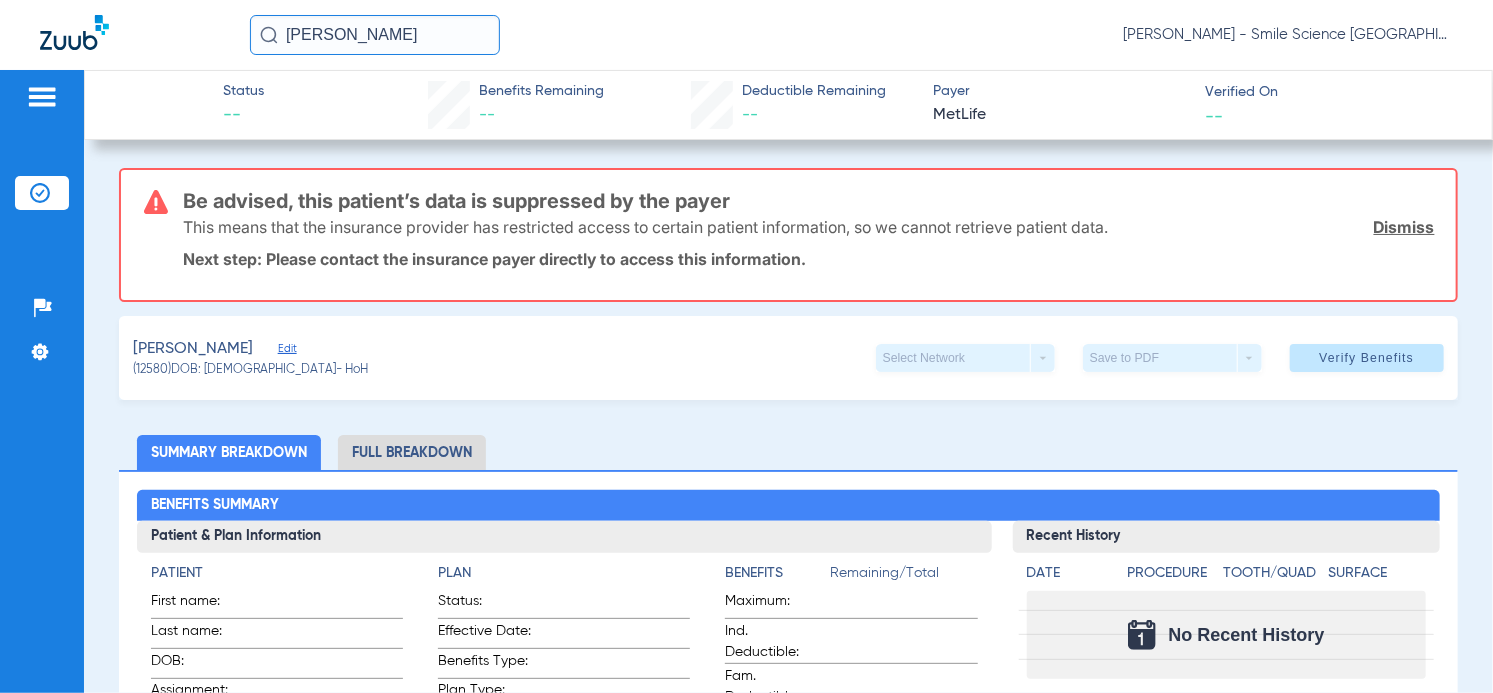 click on "[PERSON_NAME]" 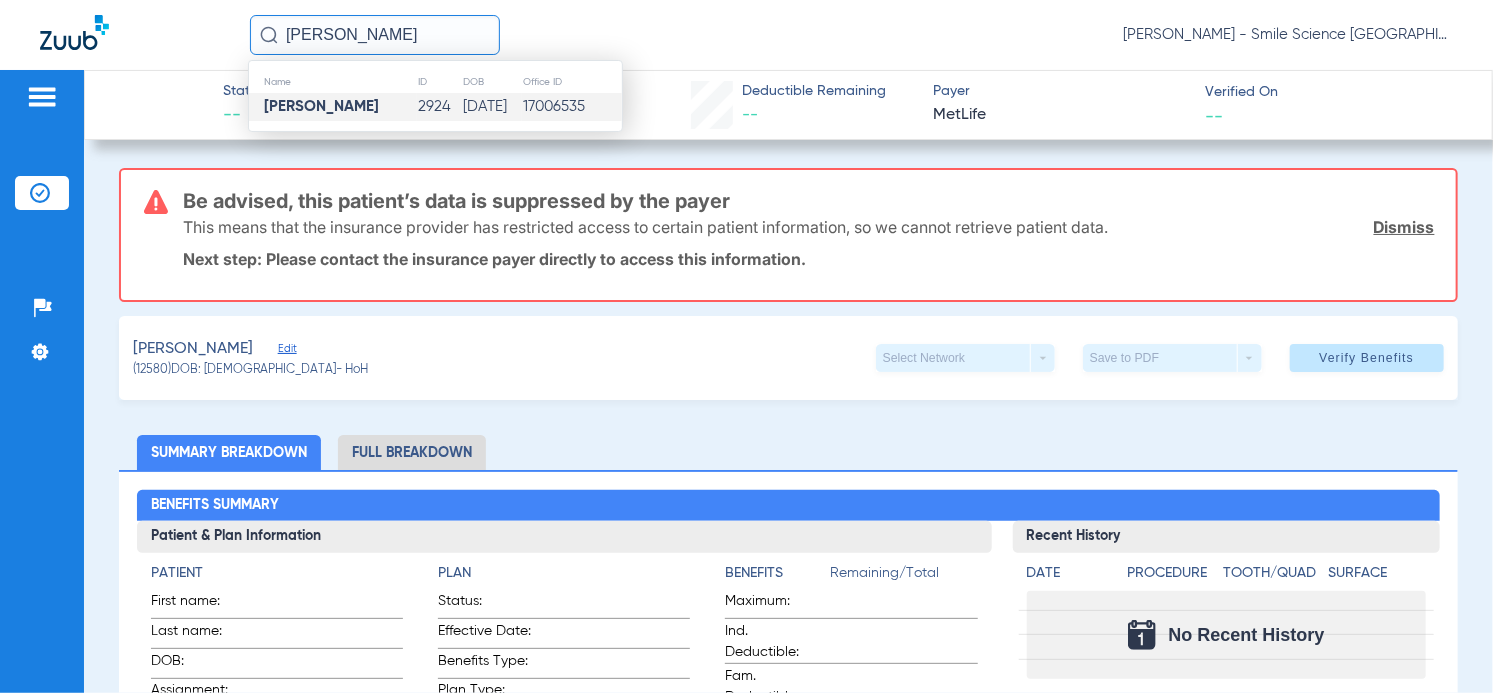 type on "[PERSON_NAME]" 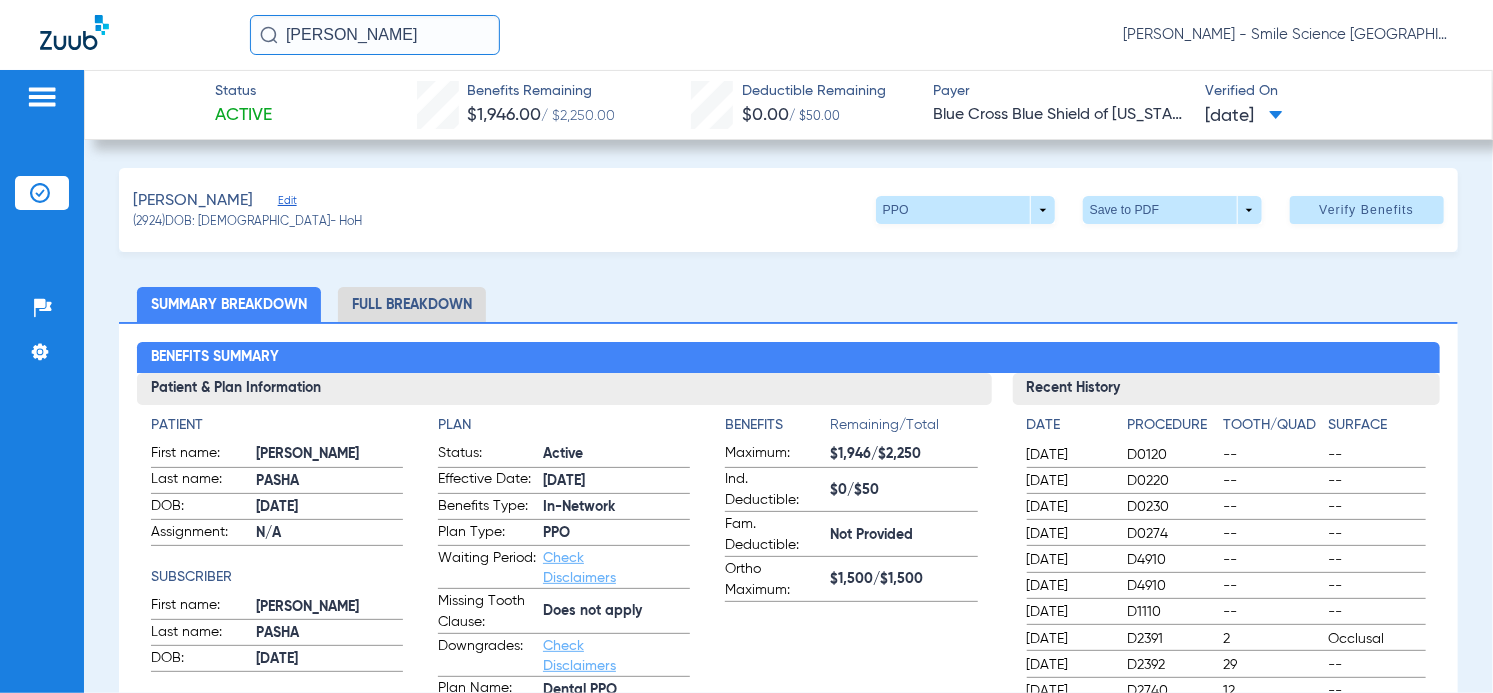 drag, startPoint x: 406, startPoint y: 28, endPoint x: 171, endPoint y: 39, distance: 235.25731 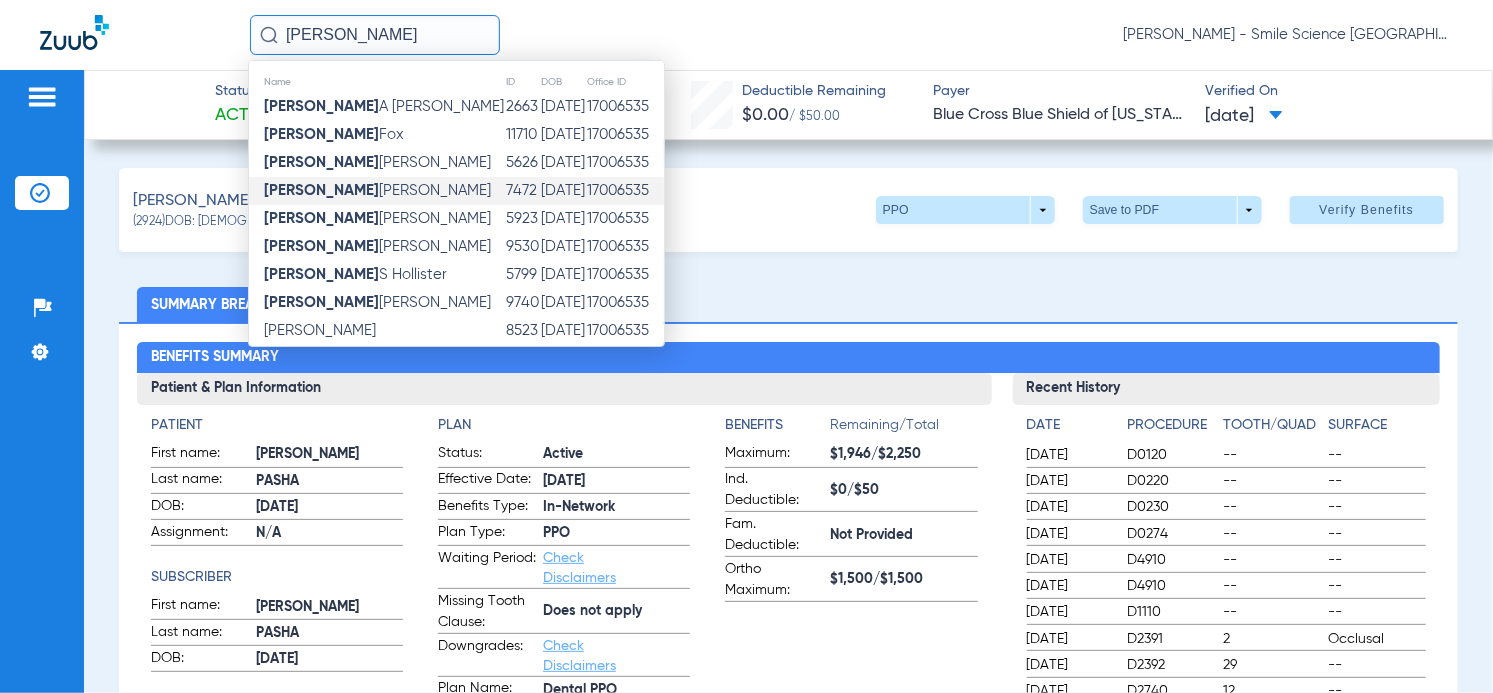type on "[PERSON_NAME]" 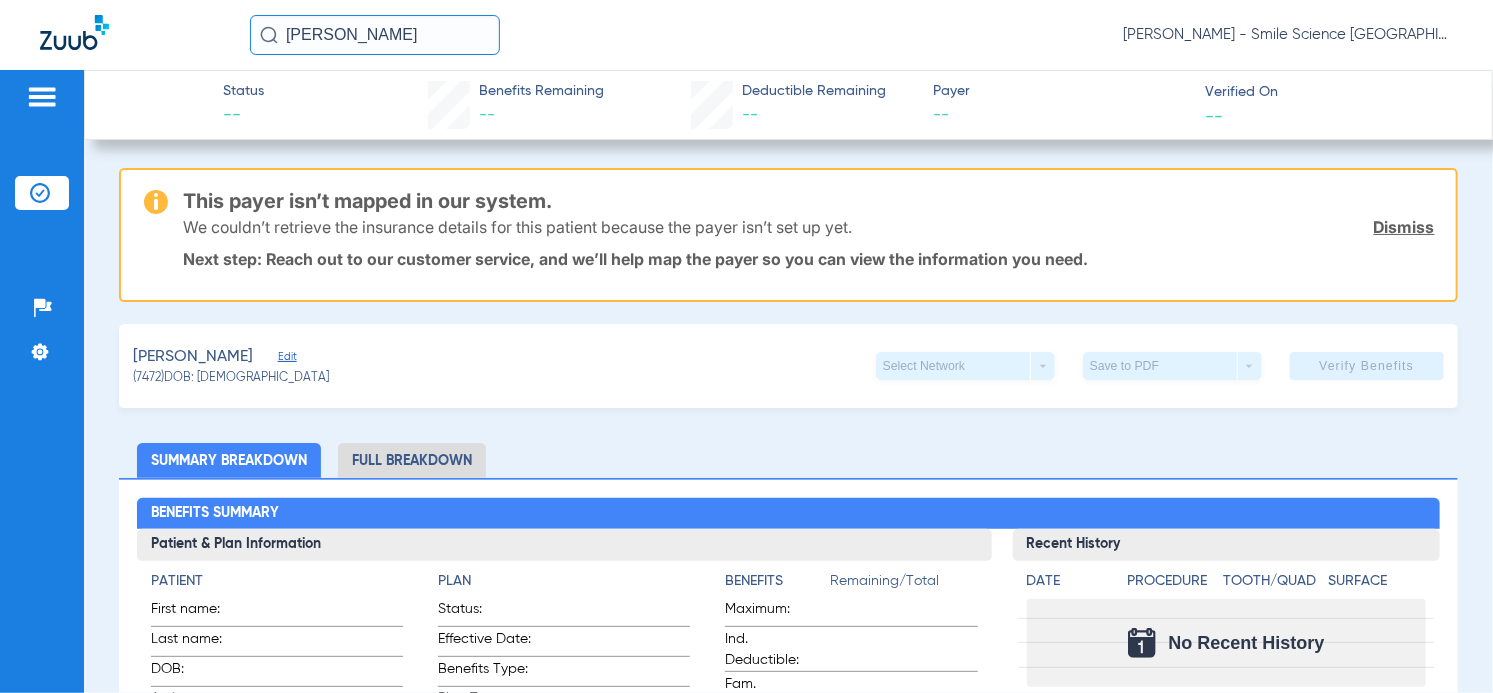 drag, startPoint x: 385, startPoint y: 33, endPoint x: 113, endPoint y: 100, distance: 280.13034 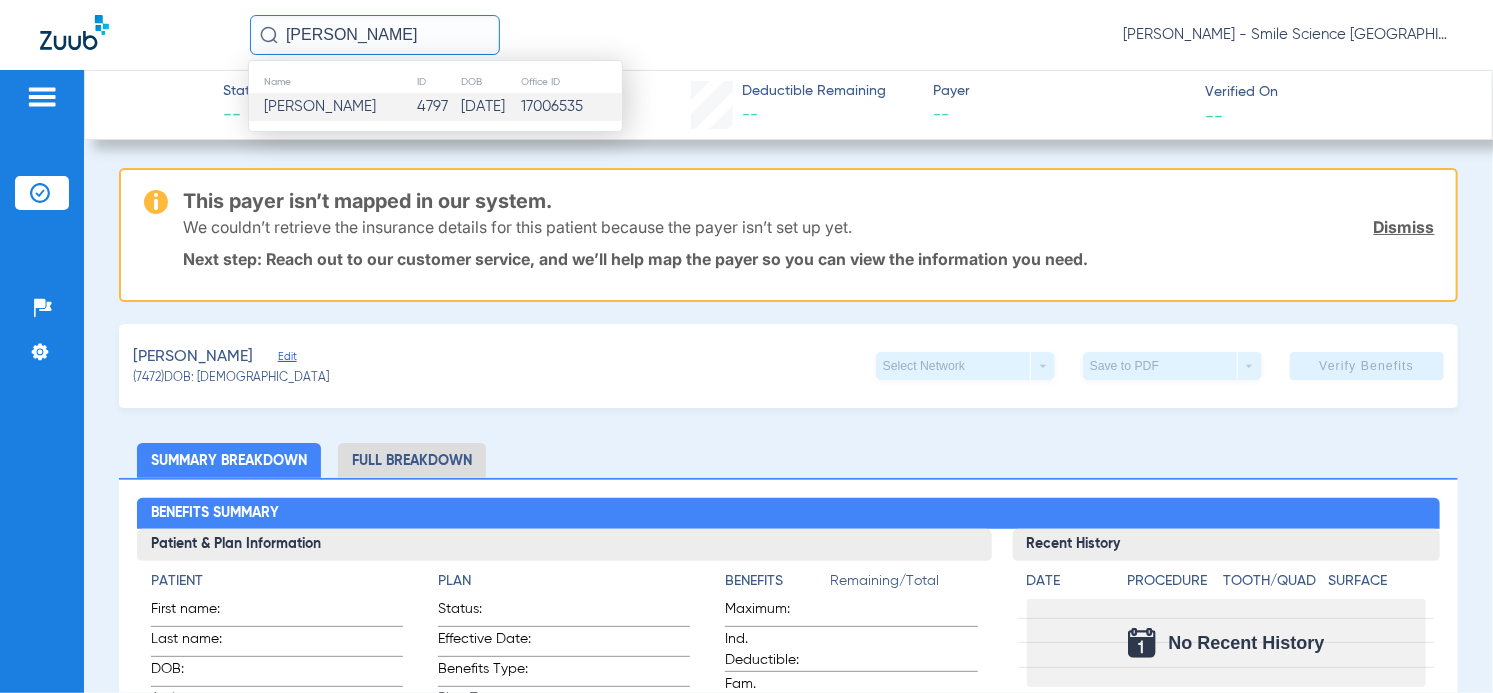 type on "[PERSON_NAME]" 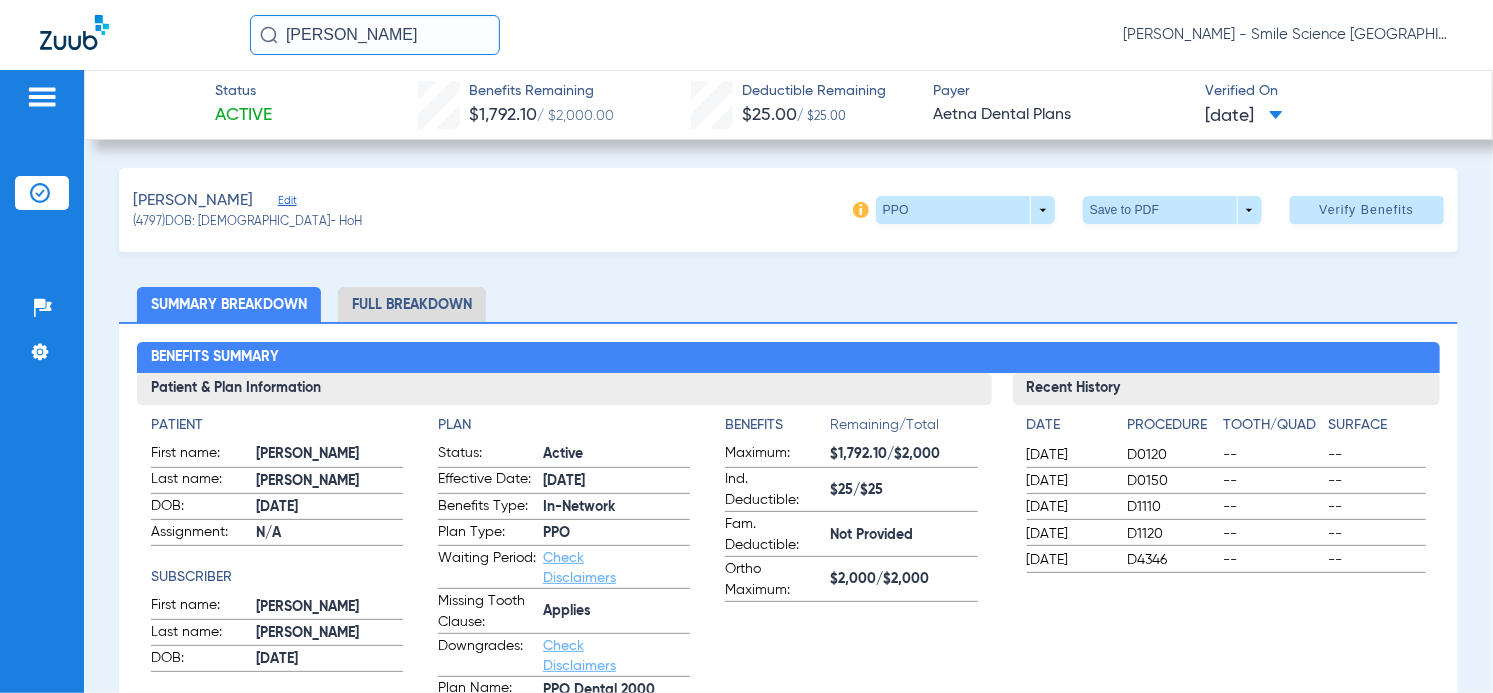 drag, startPoint x: 421, startPoint y: 34, endPoint x: 219, endPoint y: 16, distance: 202.8004 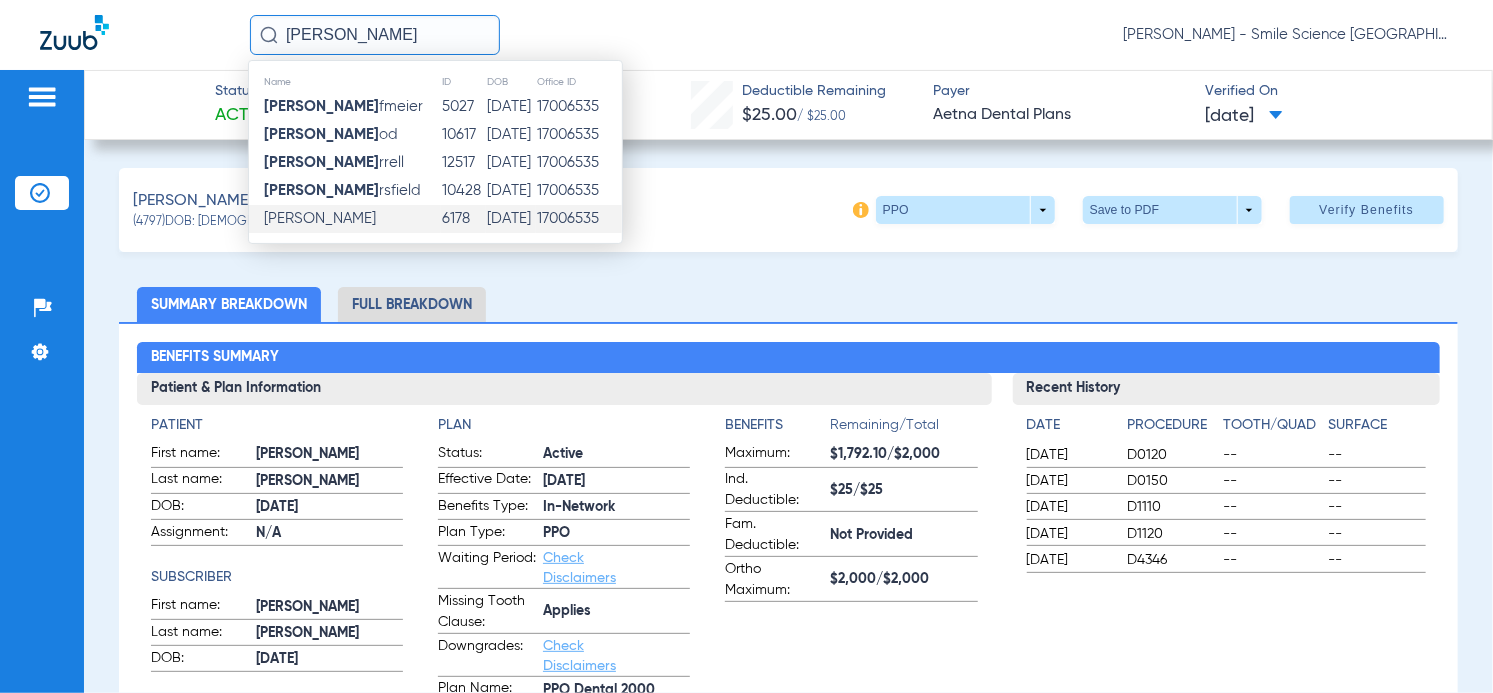 type on "[PERSON_NAME]" 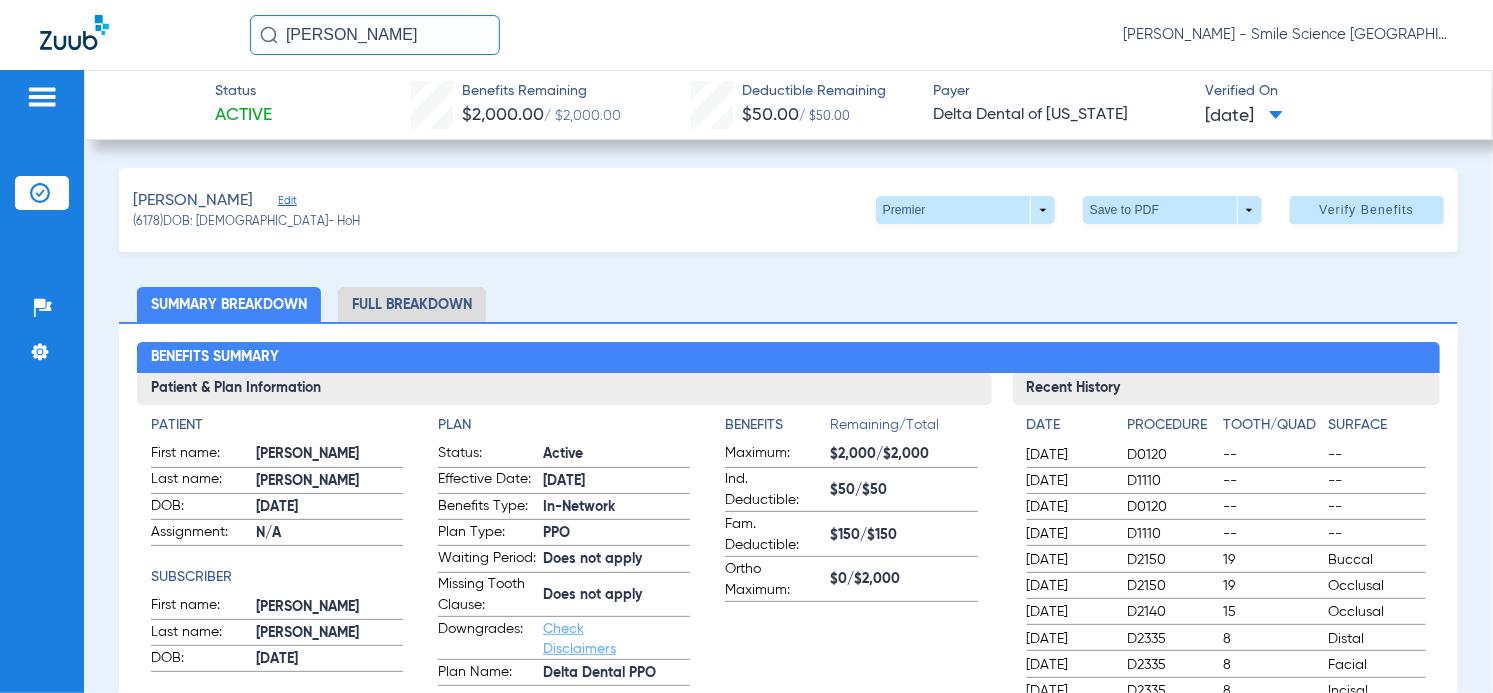 drag, startPoint x: 376, startPoint y: 43, endPoint x: 0, endPoint y: 106, distance: 381.2414 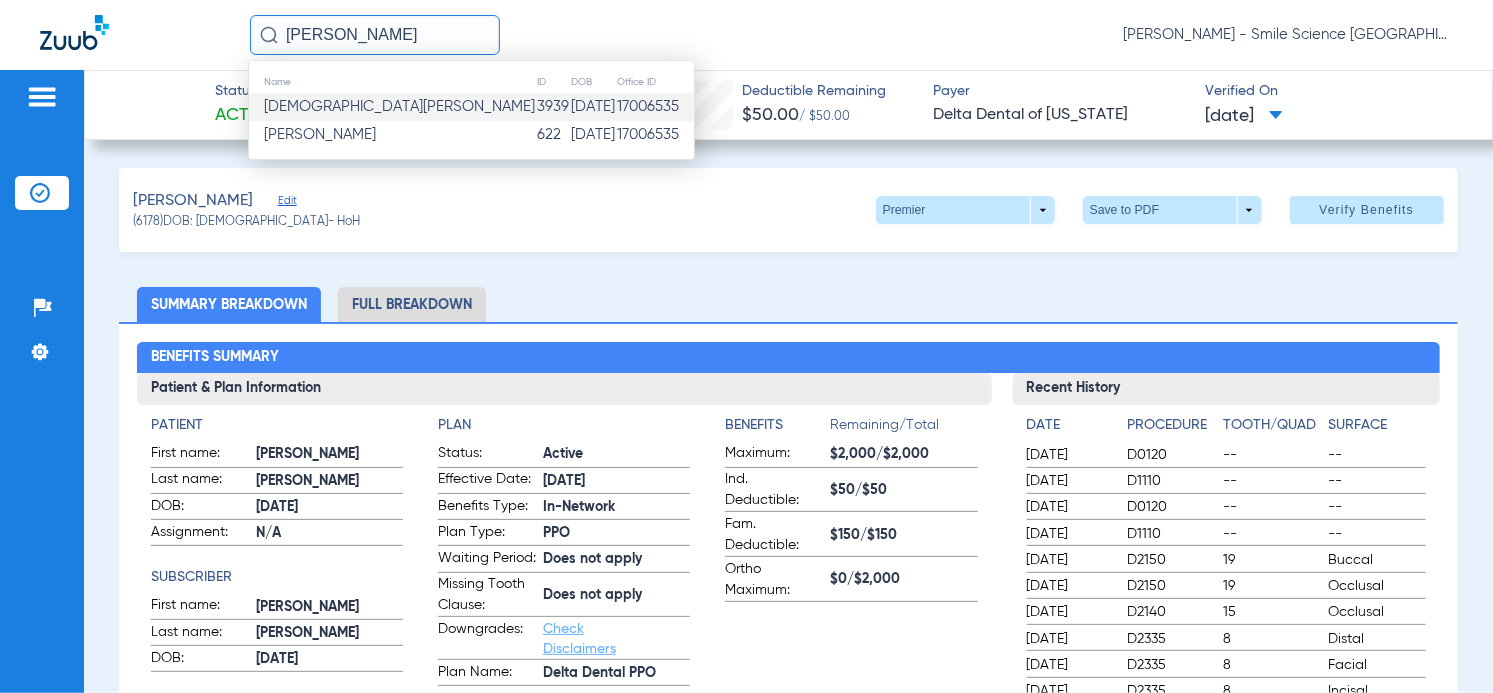 type on "[PERSON_NAME]" 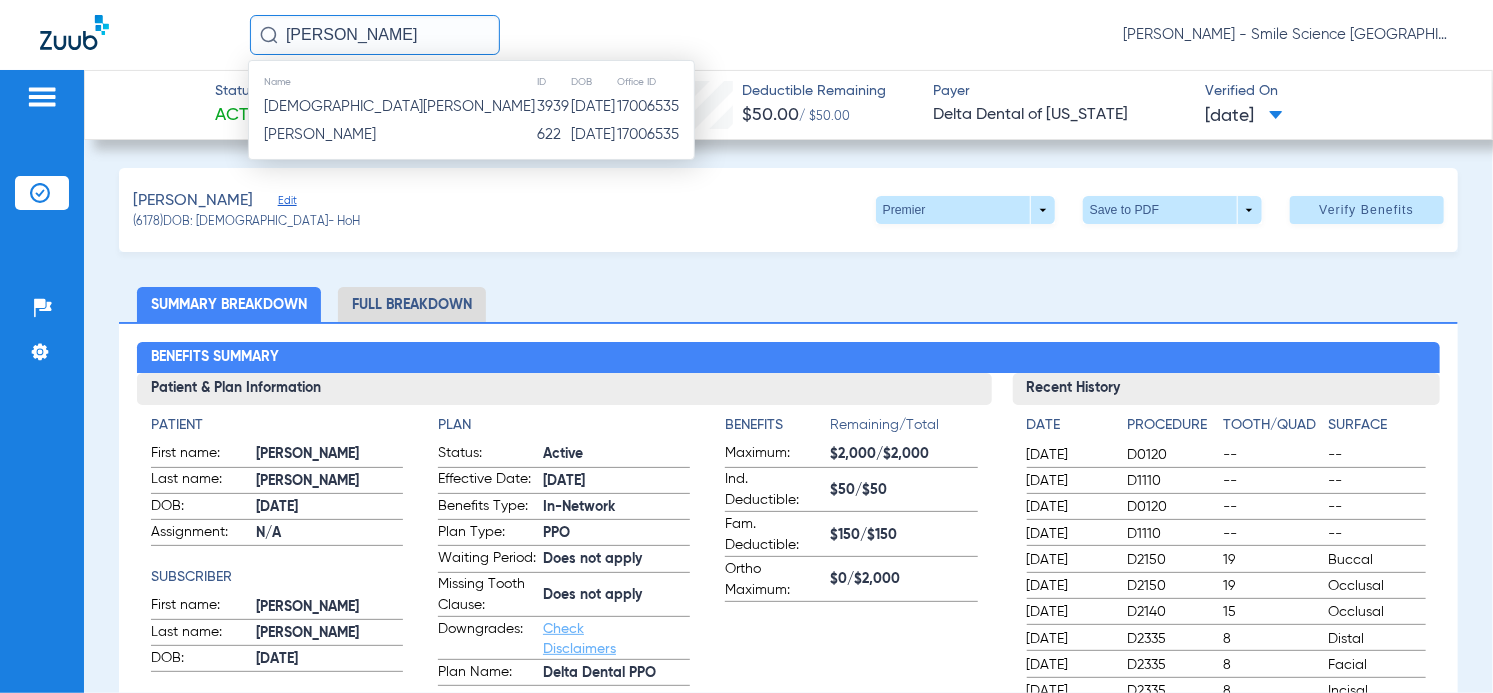 click on "[DEMOGRAPHIC_DATA][PERSON_NAME]" 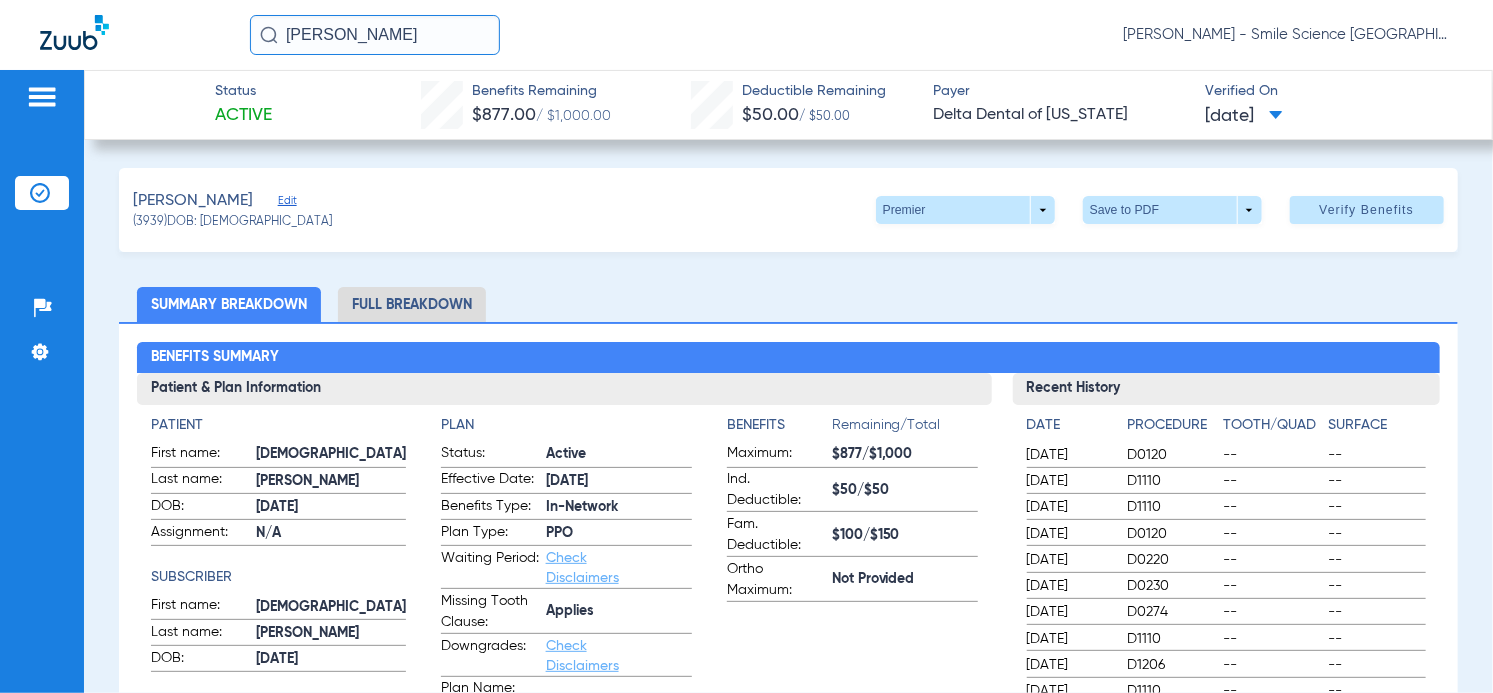 drag, startPoint x: 347, startPoint y: 32, endPoint x: 0, endPoint y: 67, distance: 348.76065 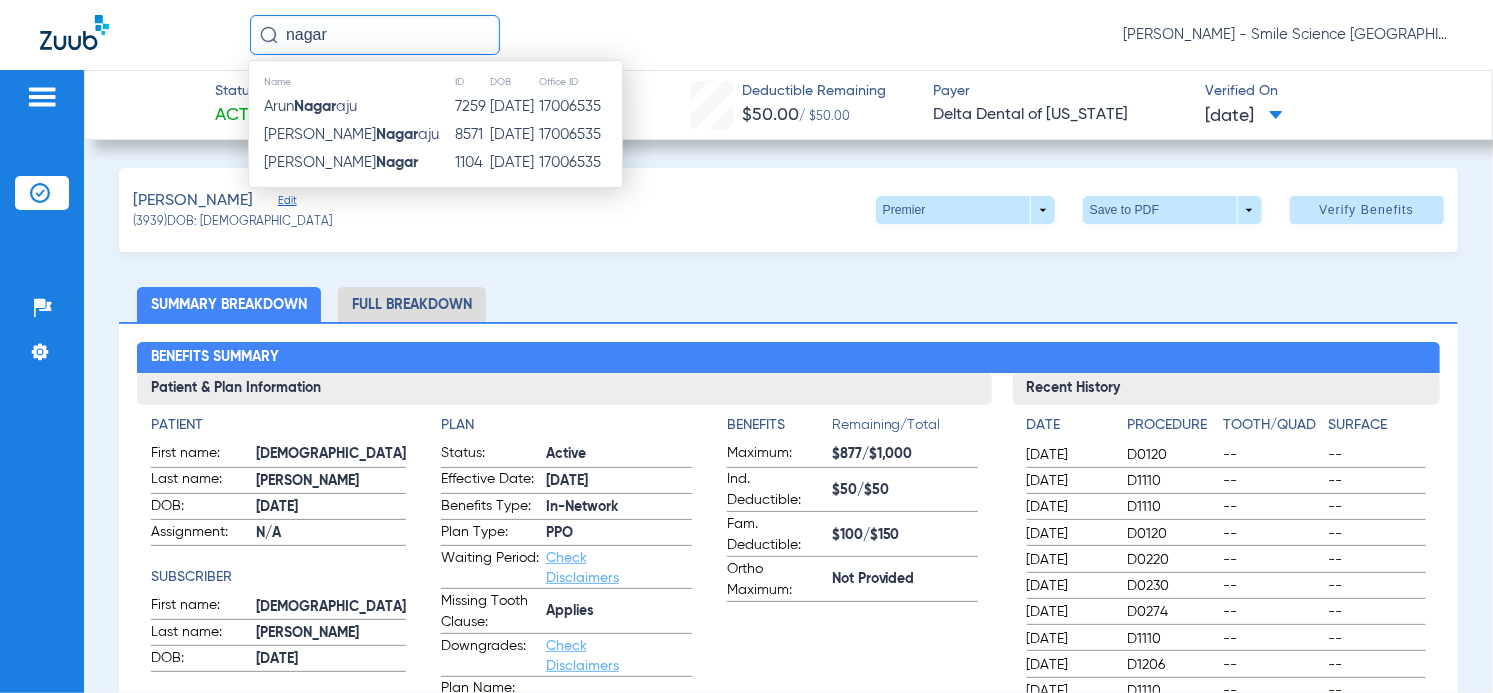 type on "nagar" 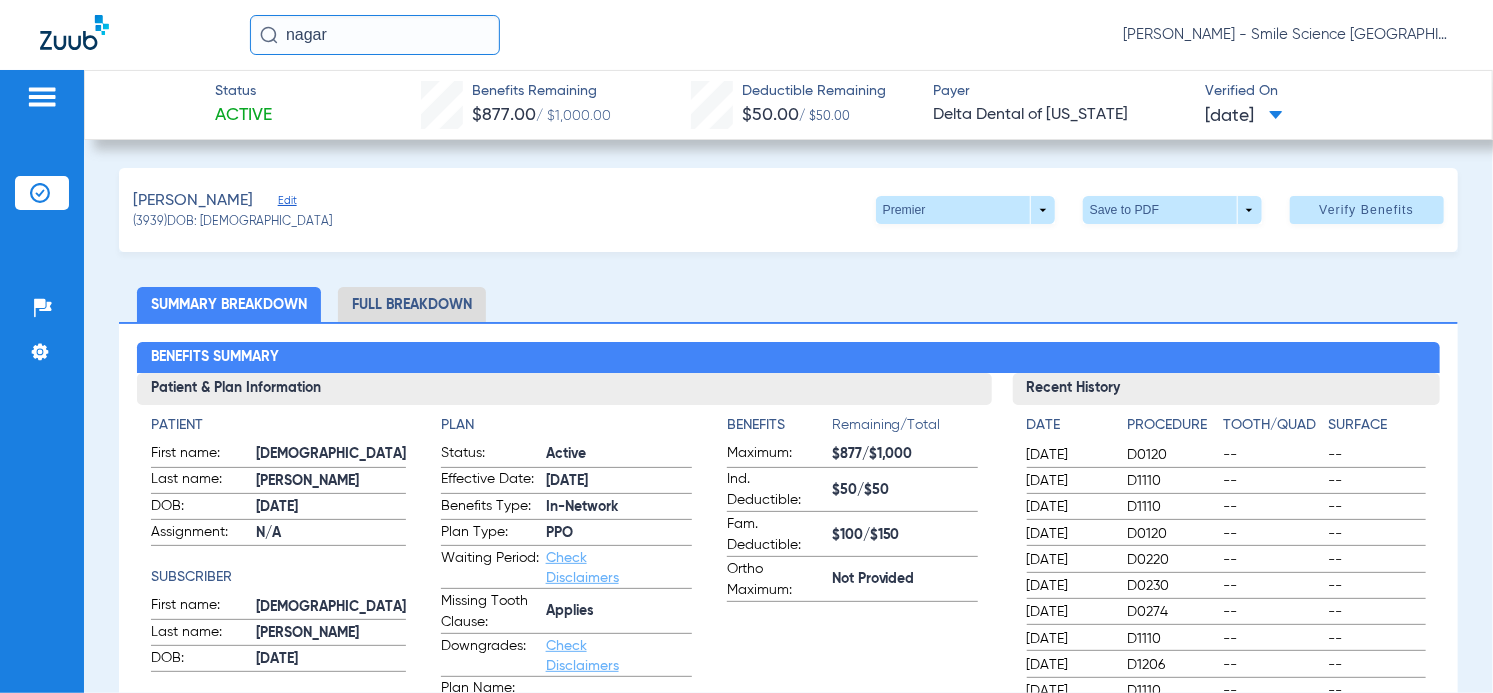 click on "nagar" 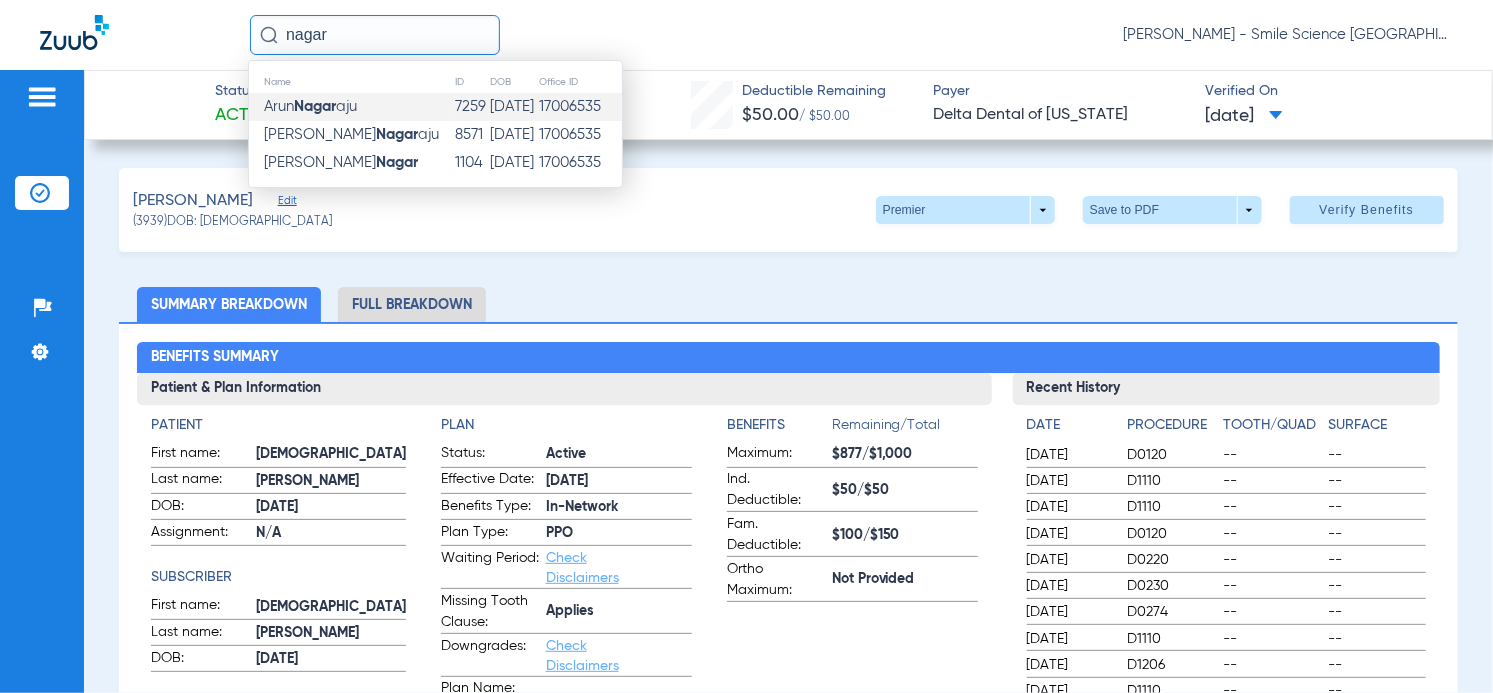 click on "Arun  Nagar aju" 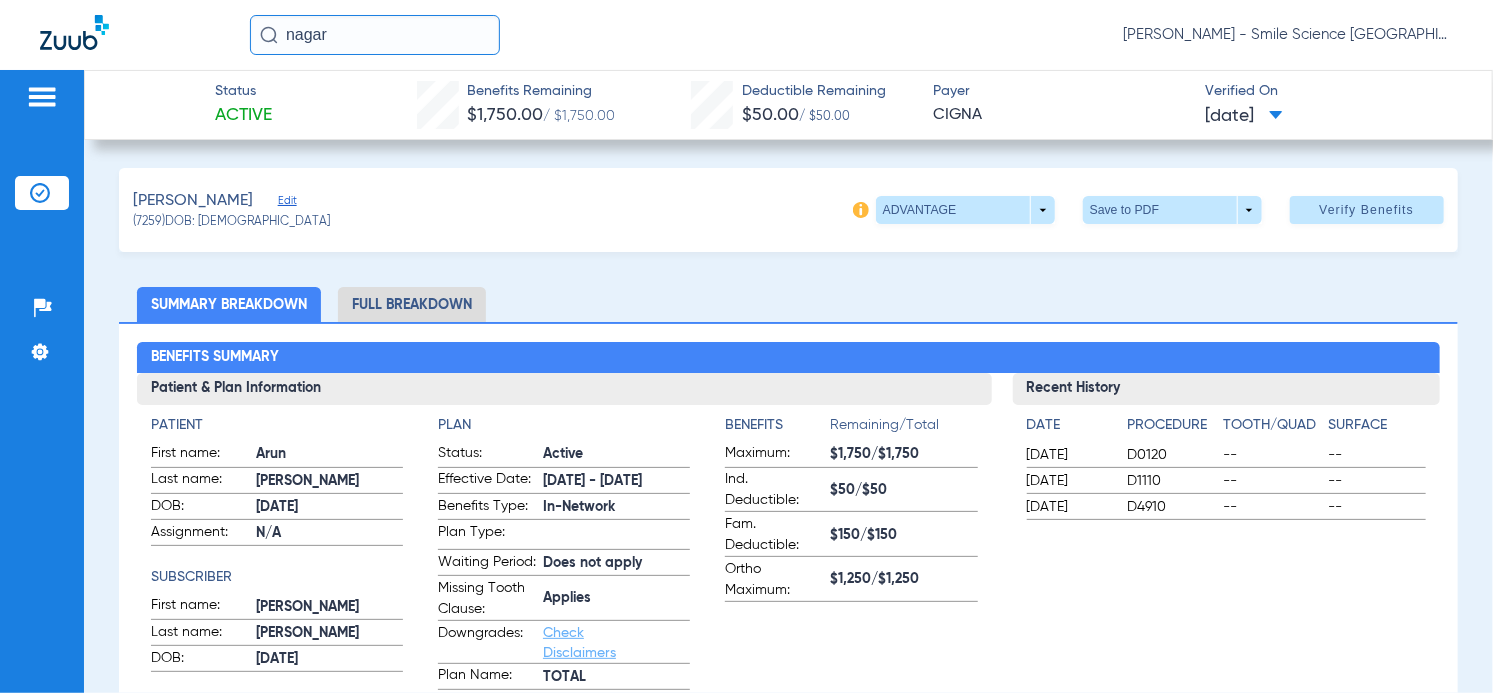 click on "nagar" 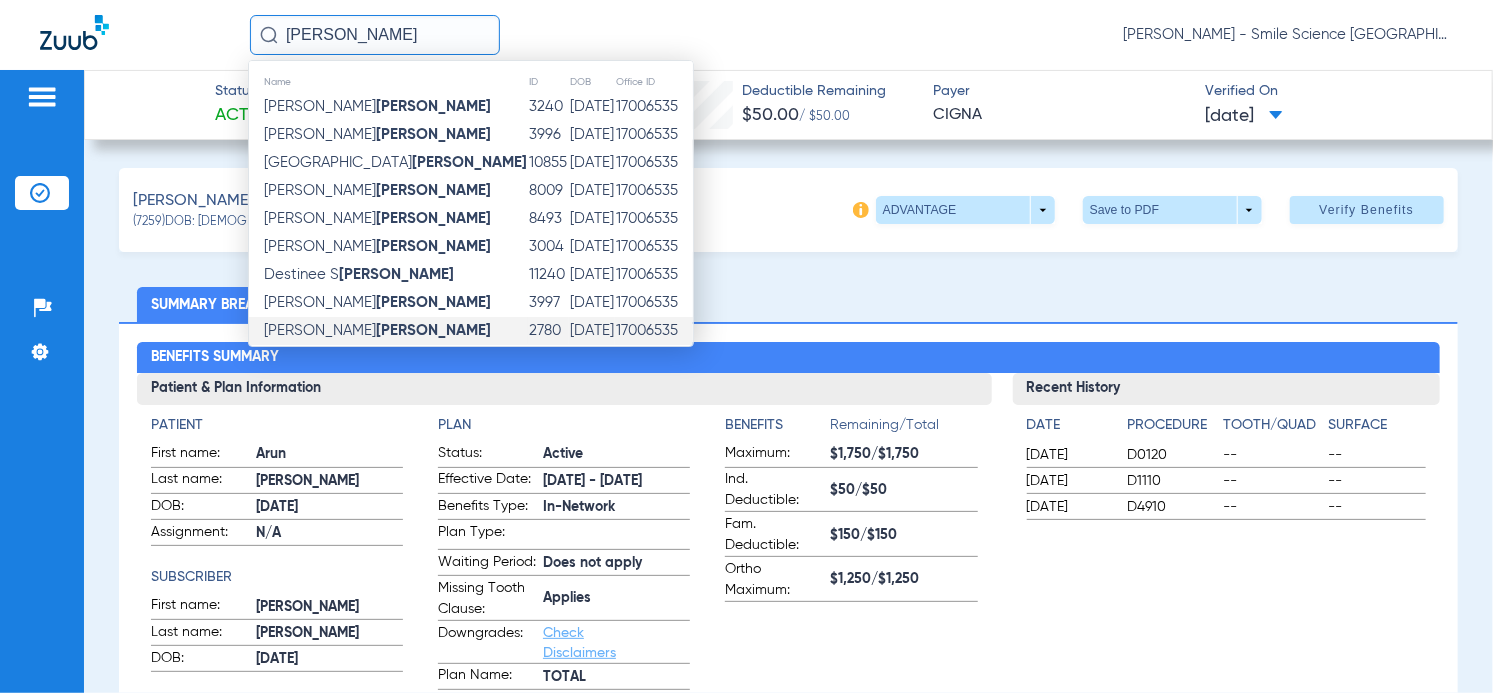 type on "[PERSON_NAME]" 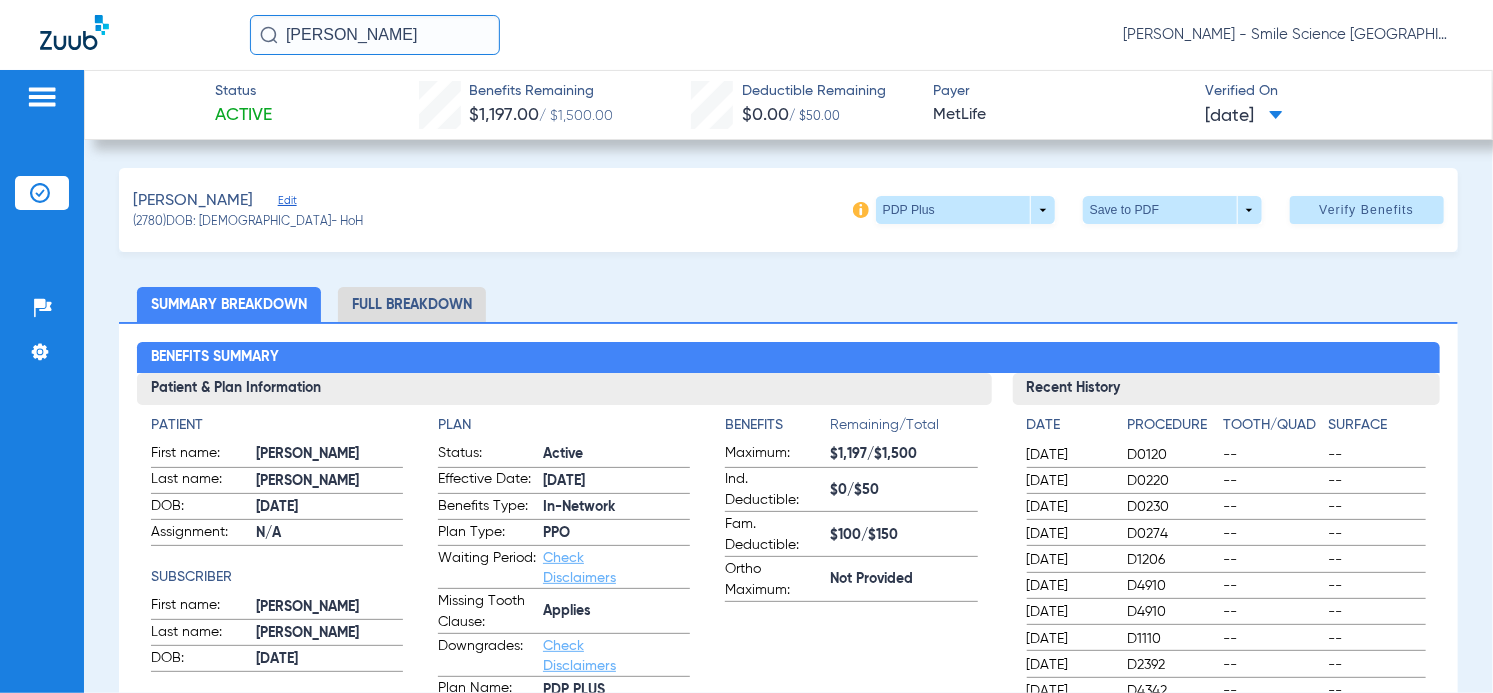 drag, startPoint x: 362, startPoint y: 27, endPoint x: 142, endPoint y: 36, distance: 220.18402 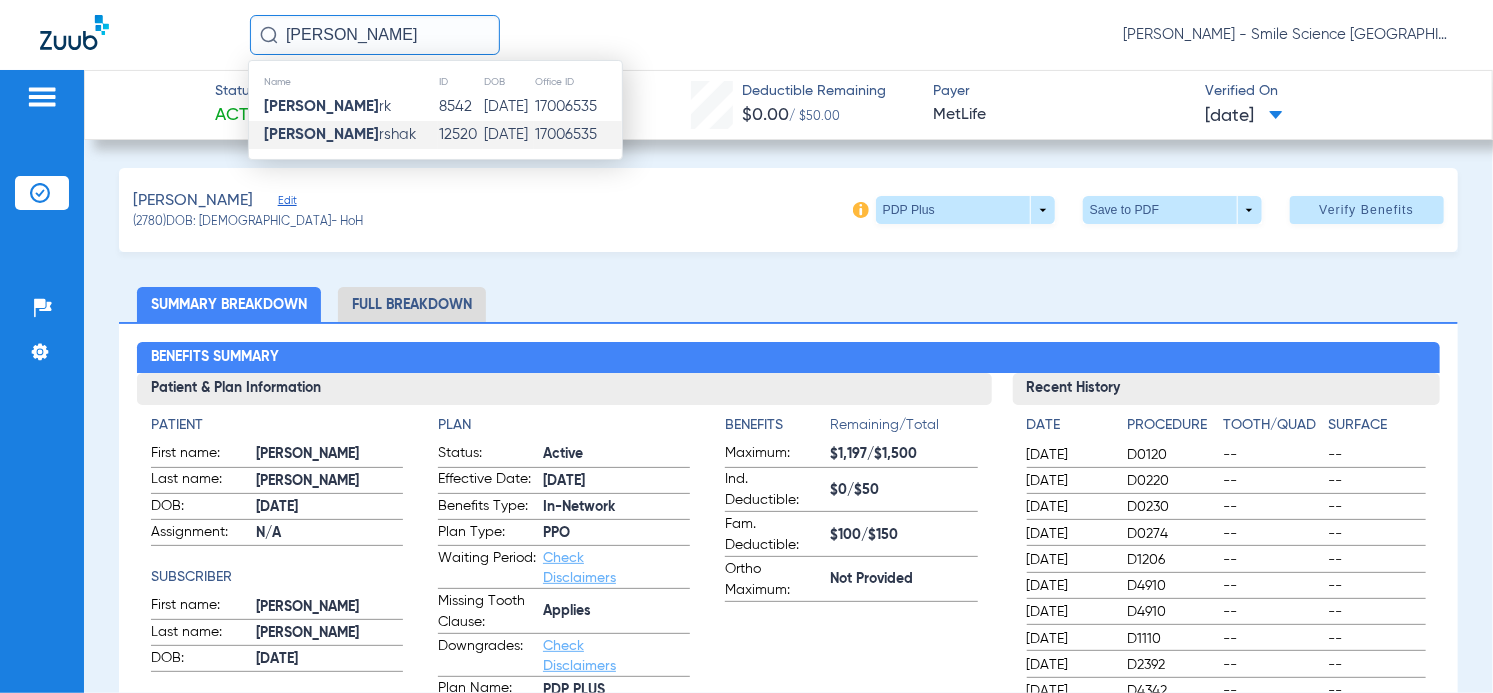 type on "[PERSON_NAME]" 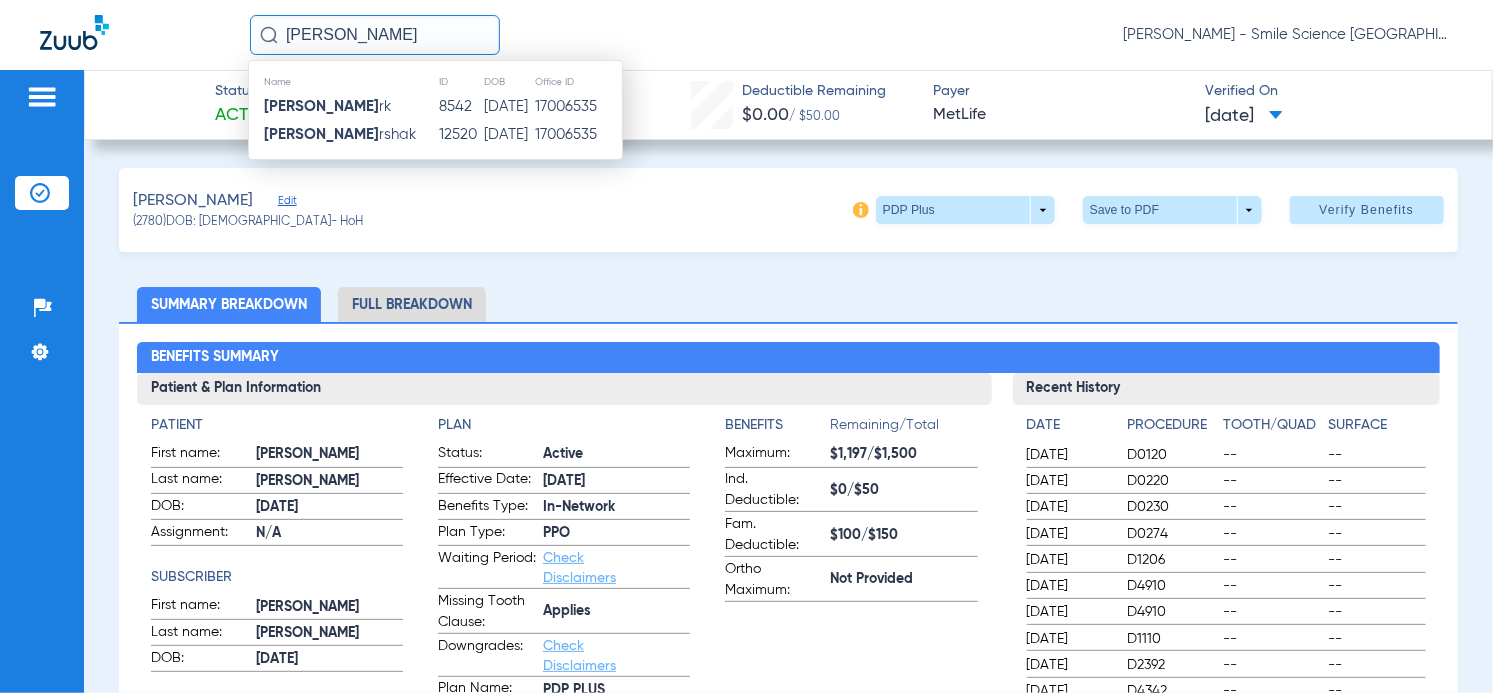click on "[PERSON_NAME]" 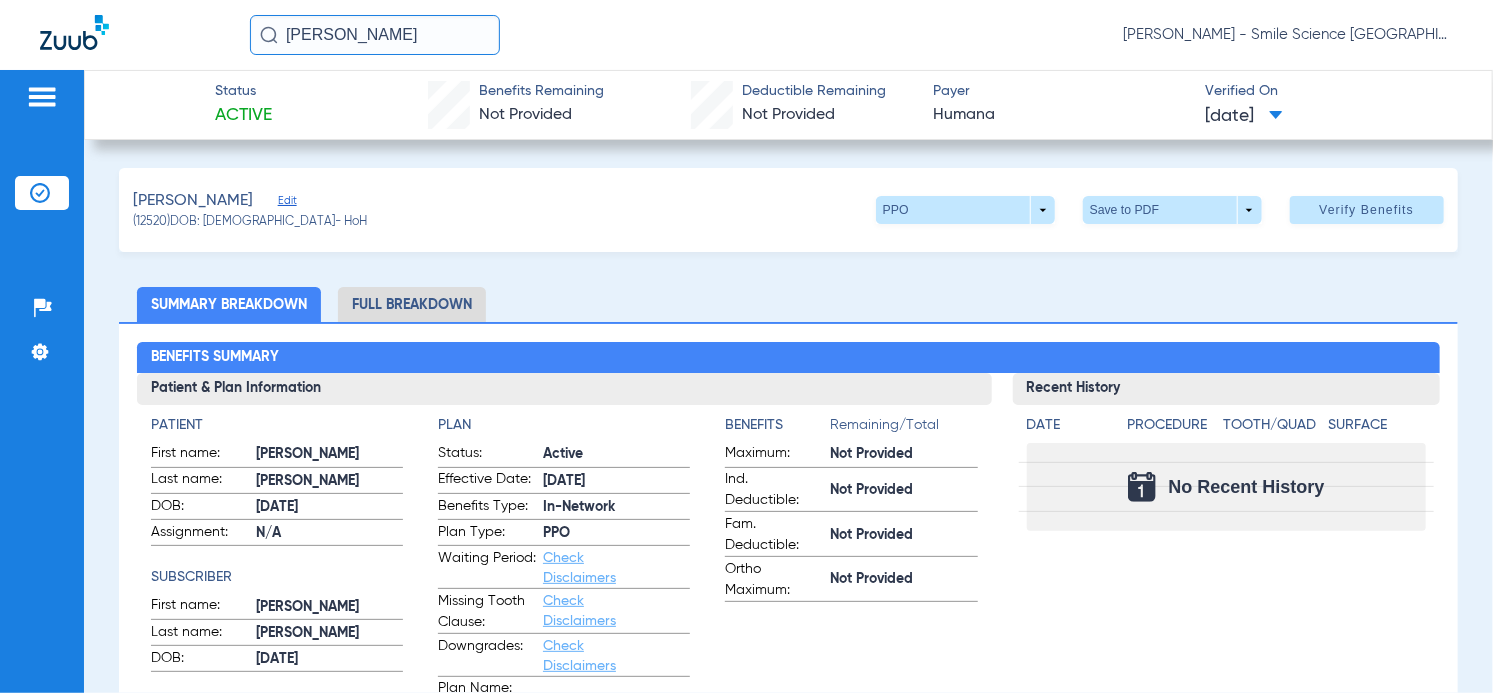drag, startPoint x: 401, startPoint y: 37, endPoint x: 123, endPoint y: 25, distance: 278.25888 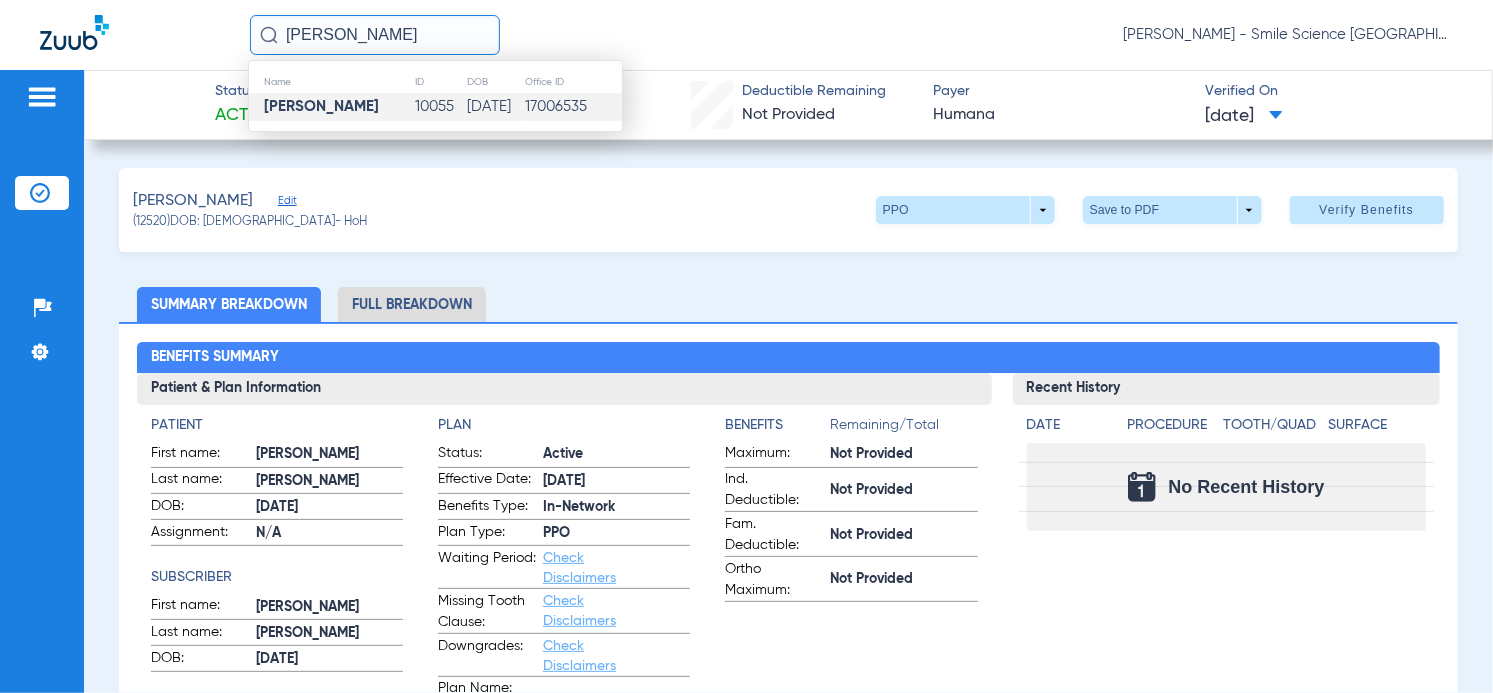 type on "[PERSON_NAME]" 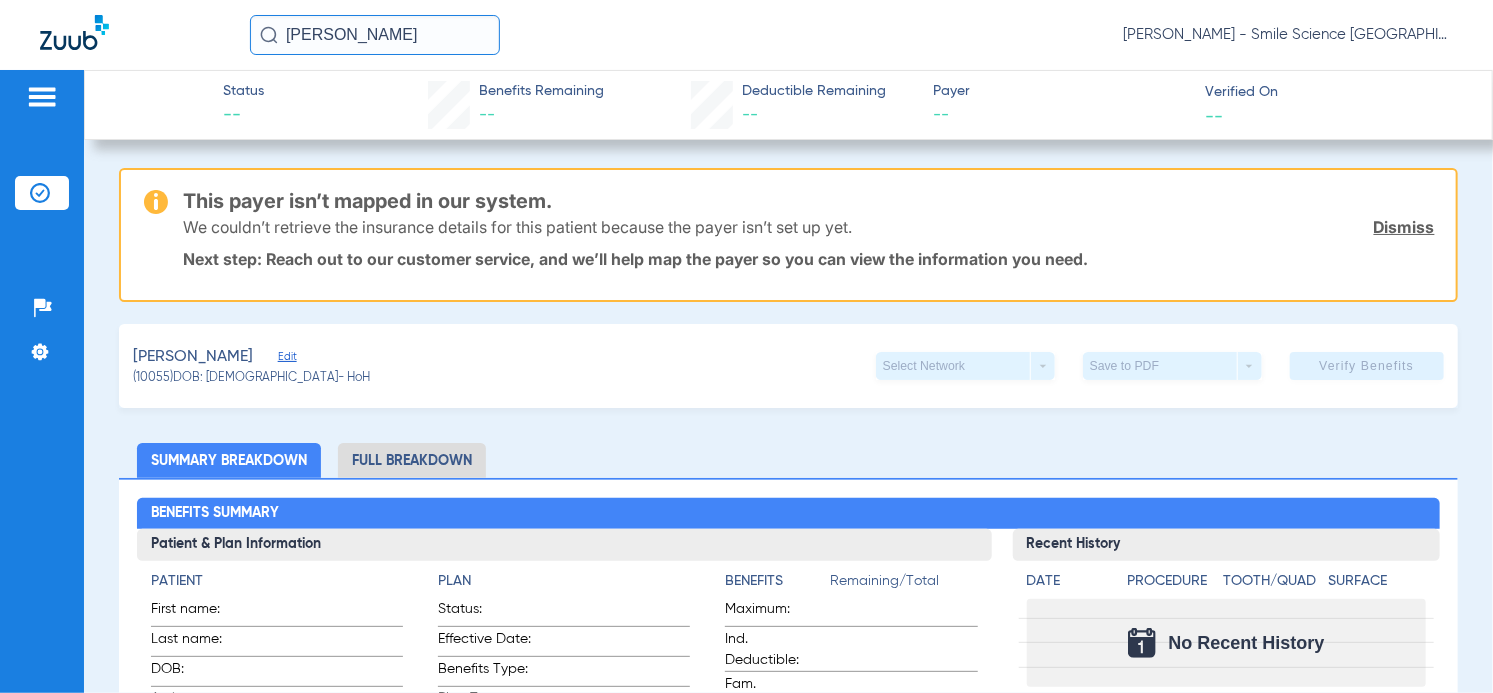 drag, startPoint x: 403, startPoint y: 36, endPoint x: 283, endPoint y: 29, distance: 120.203995 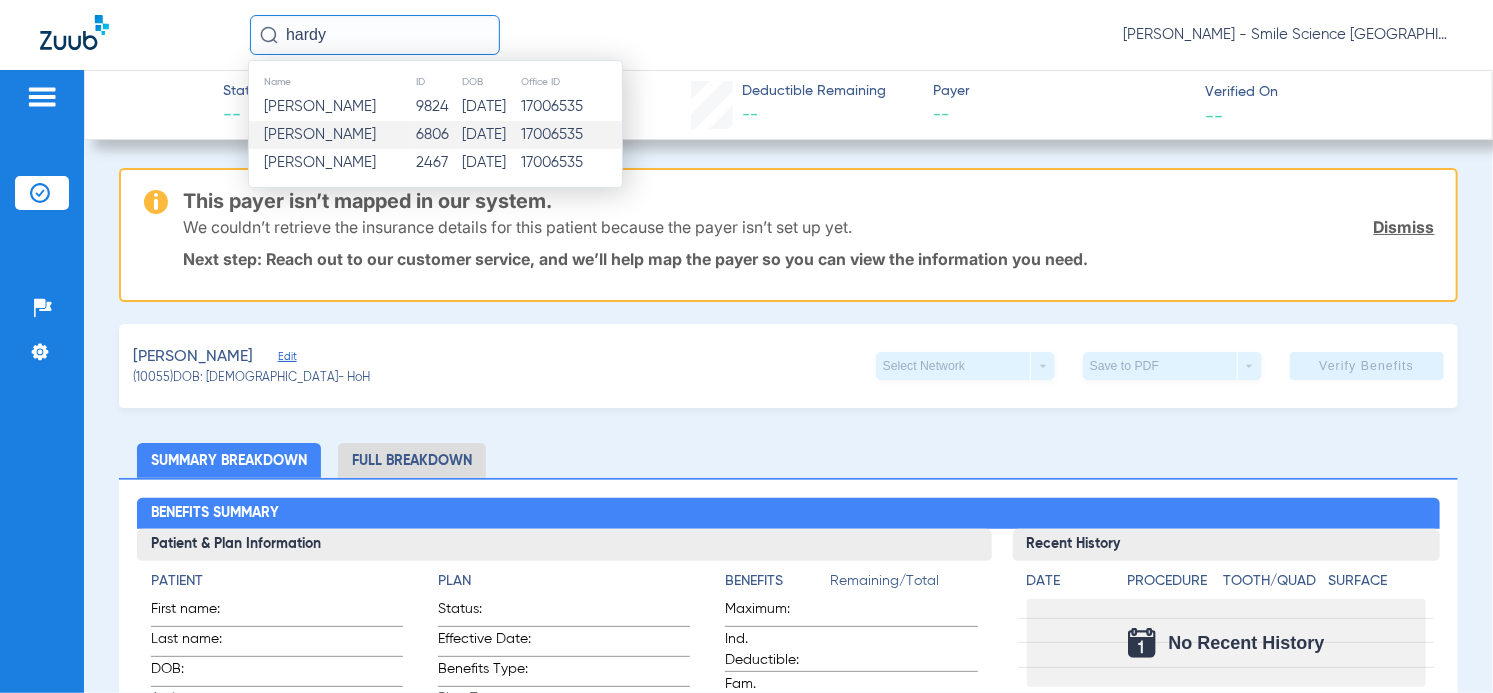 type on "hardy" 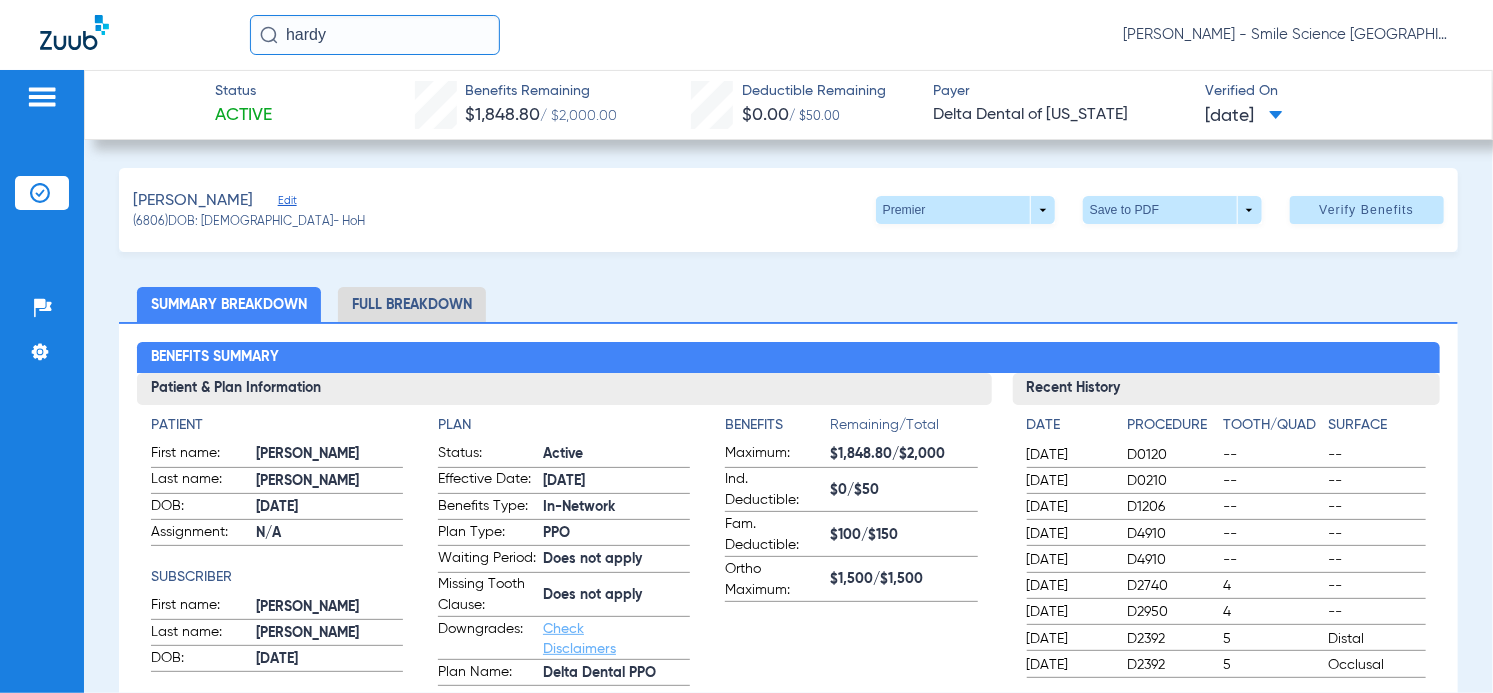 drag, startPoint x: 337, startPoint y: 35, endPoint x: 166, endPoint y: 20, distance: 171.65663 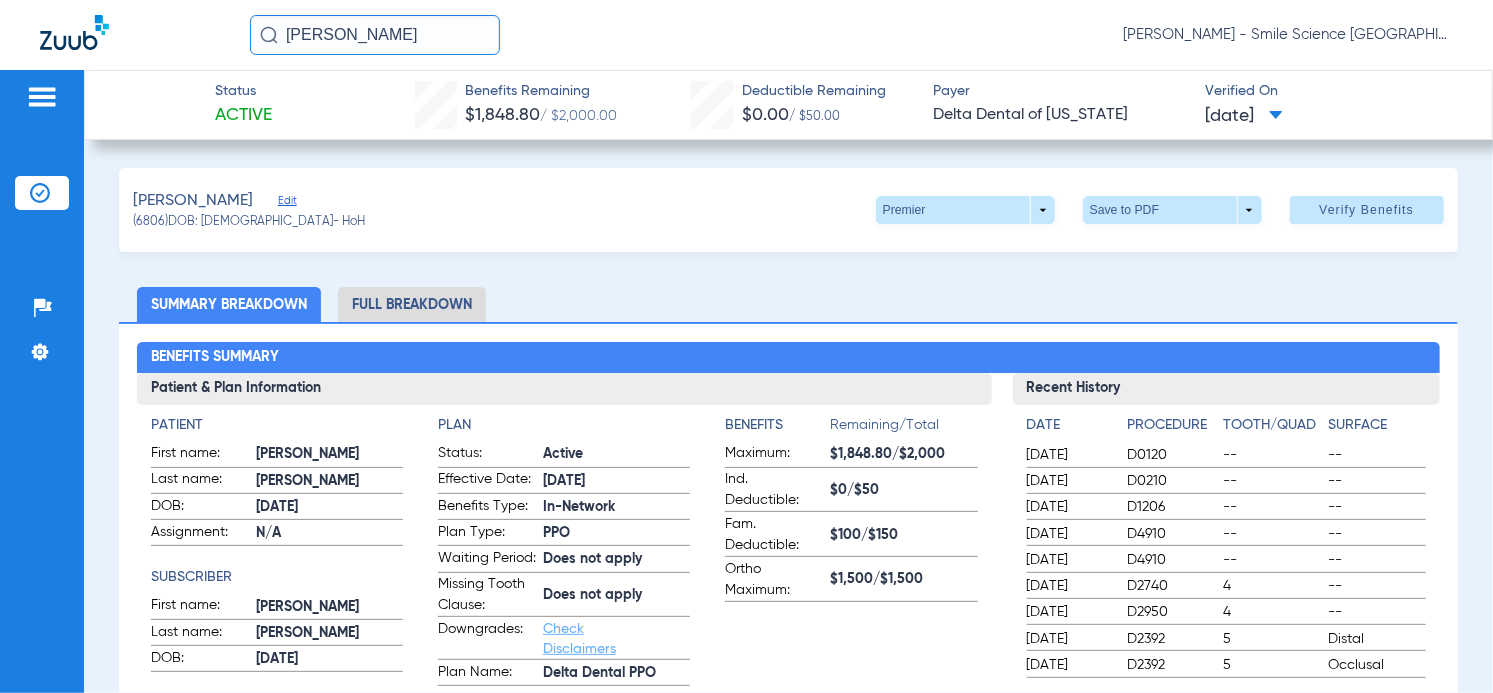 click on "[PERSON_NAME]" 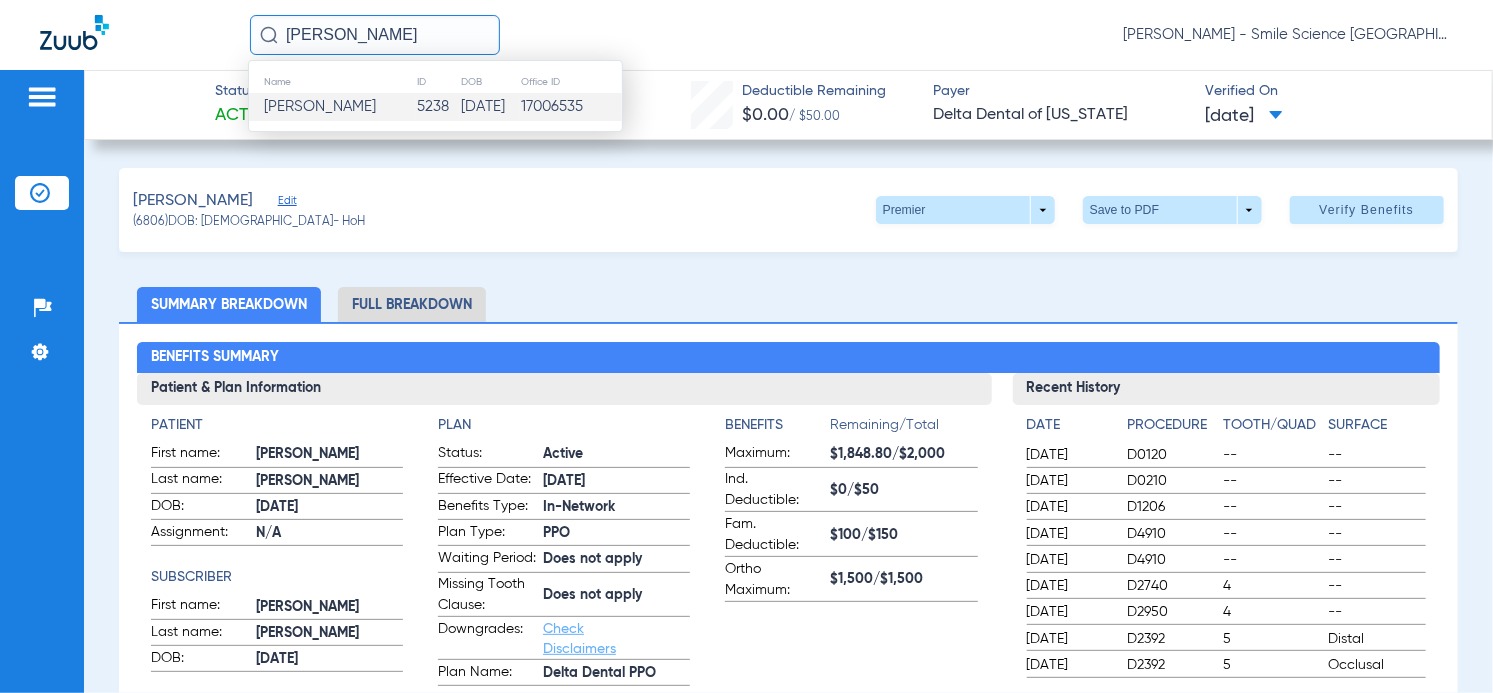 type on "[PERSON_NAME]" 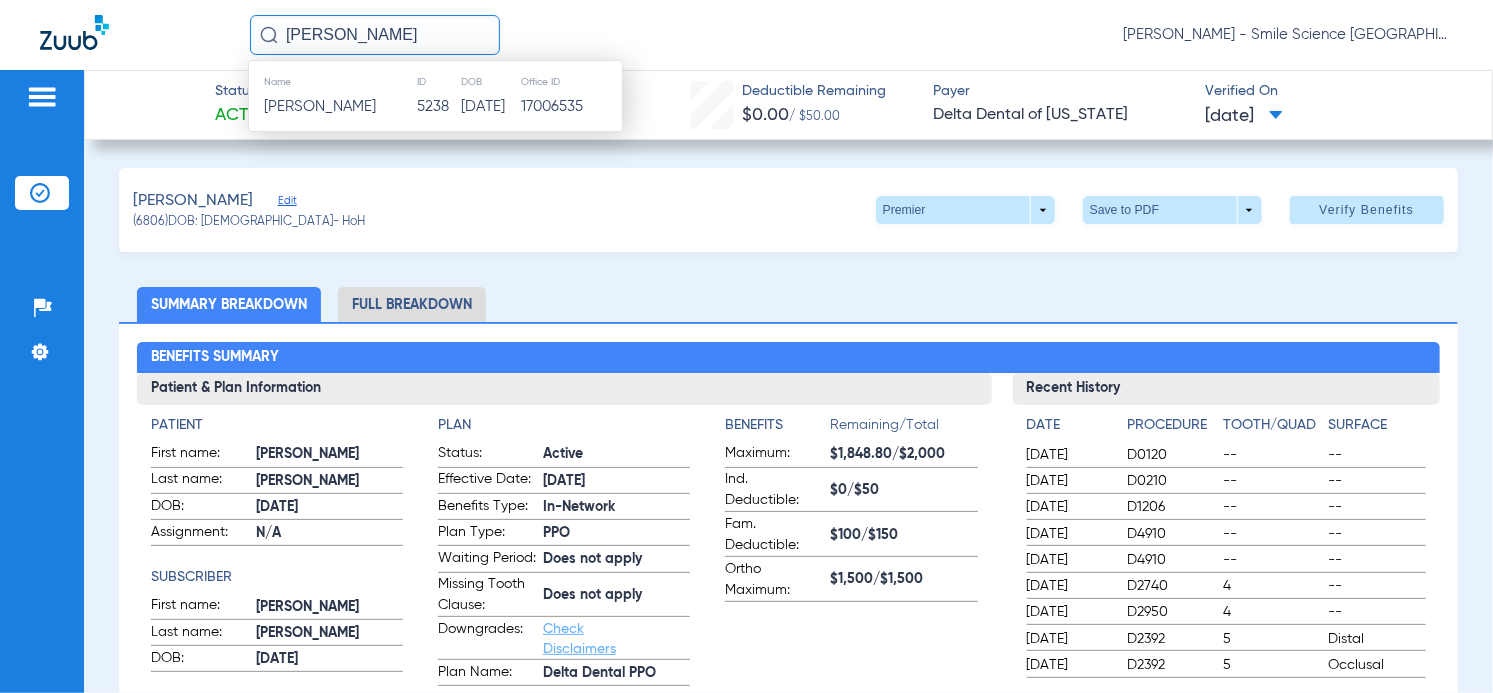 click on "[PERSON_NAME]" 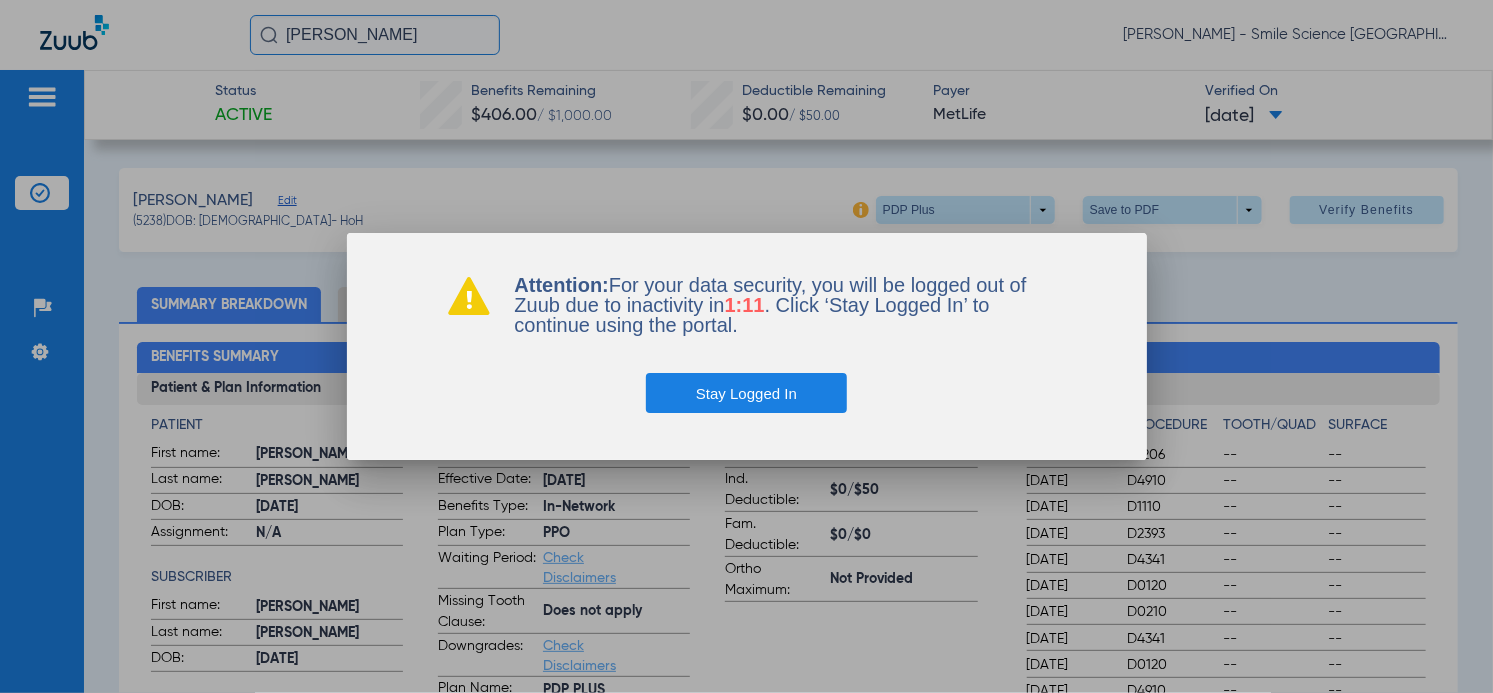 click on "Stay Logged In" at bounding box center (746, 393) 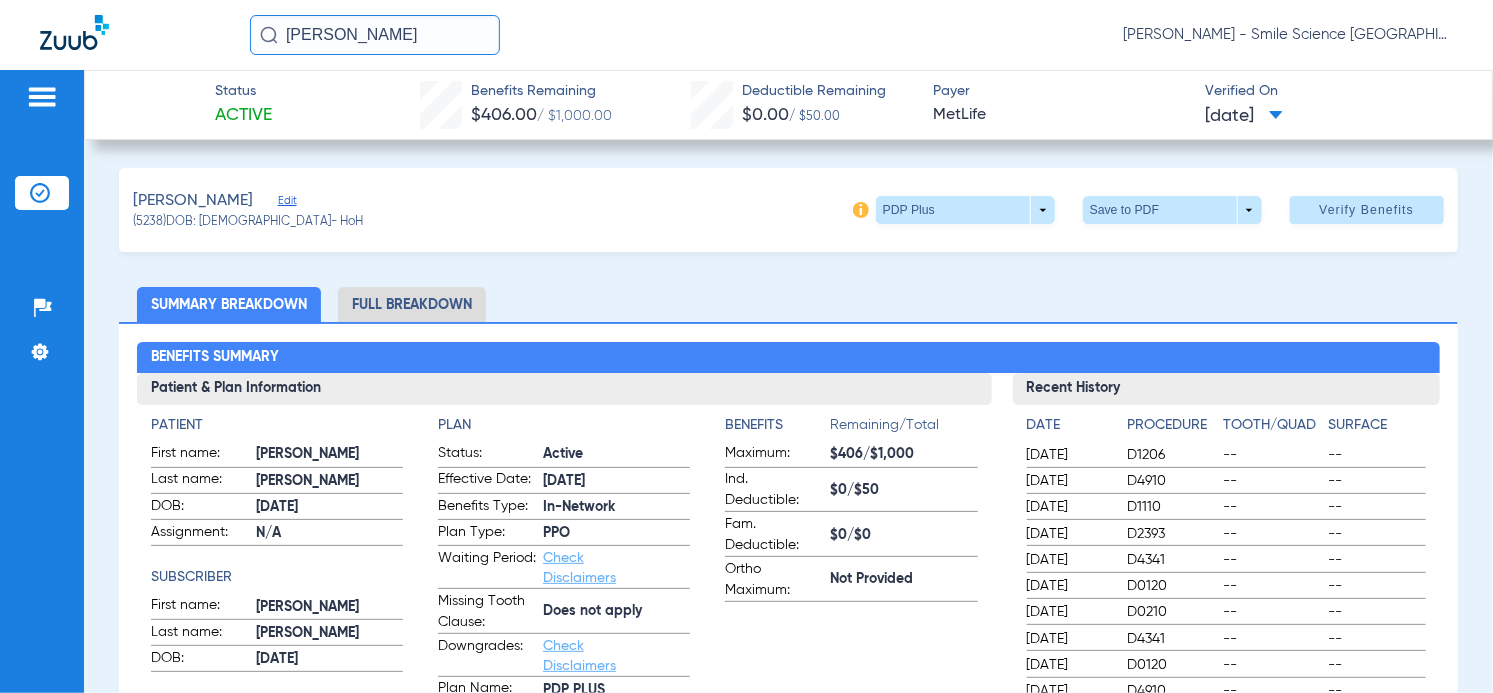 drag, startPoint x: 408, startPoint y: 29, endPoint x: 254, endPoint y: 32, distance: 154.02922 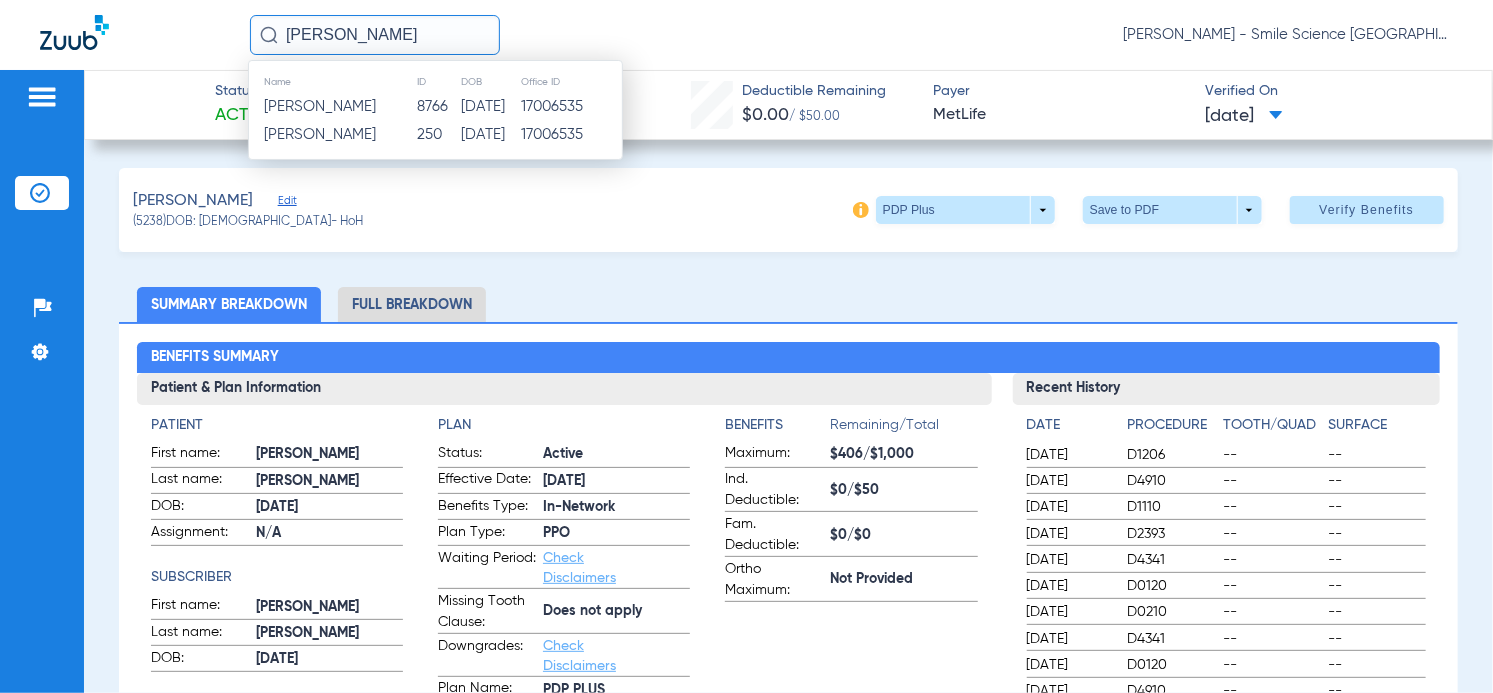 type on "[PERSON_NAME]" 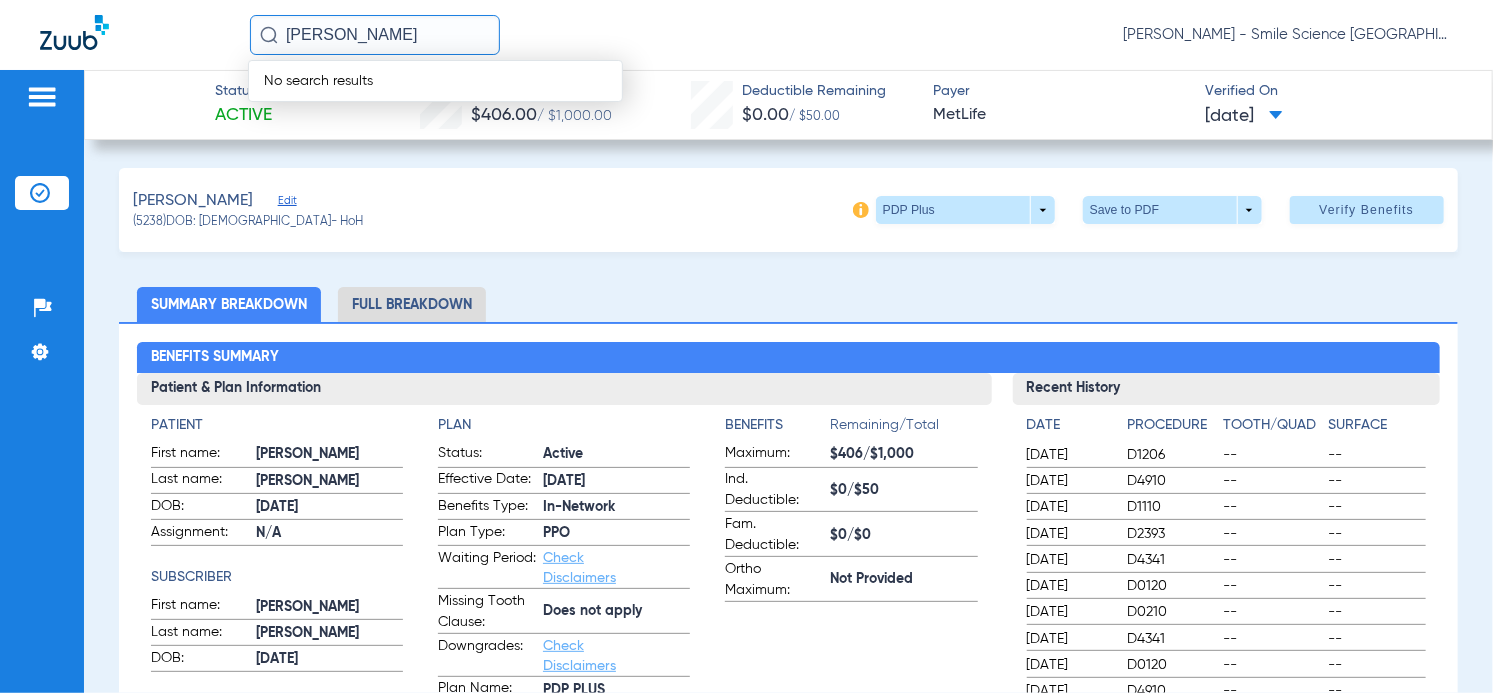click on "[PERSON_NAME]" 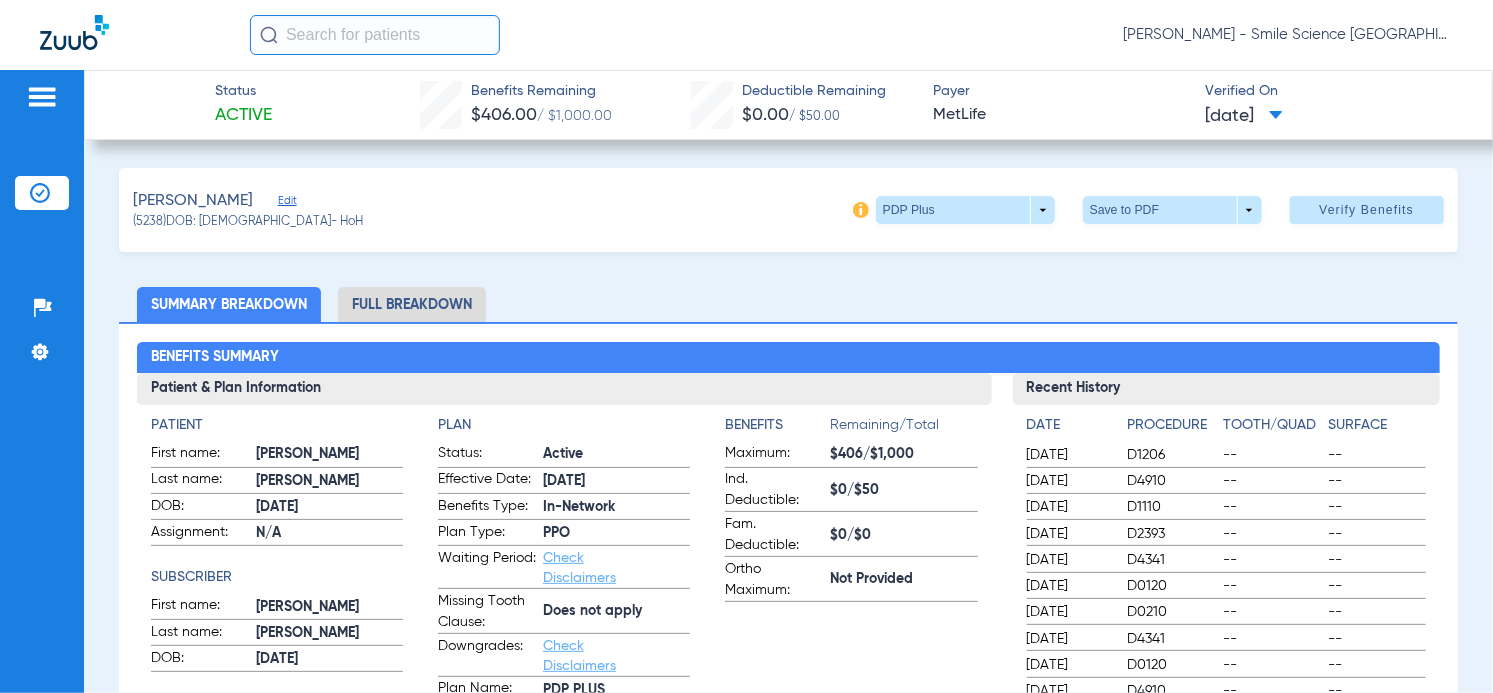 type on "n" 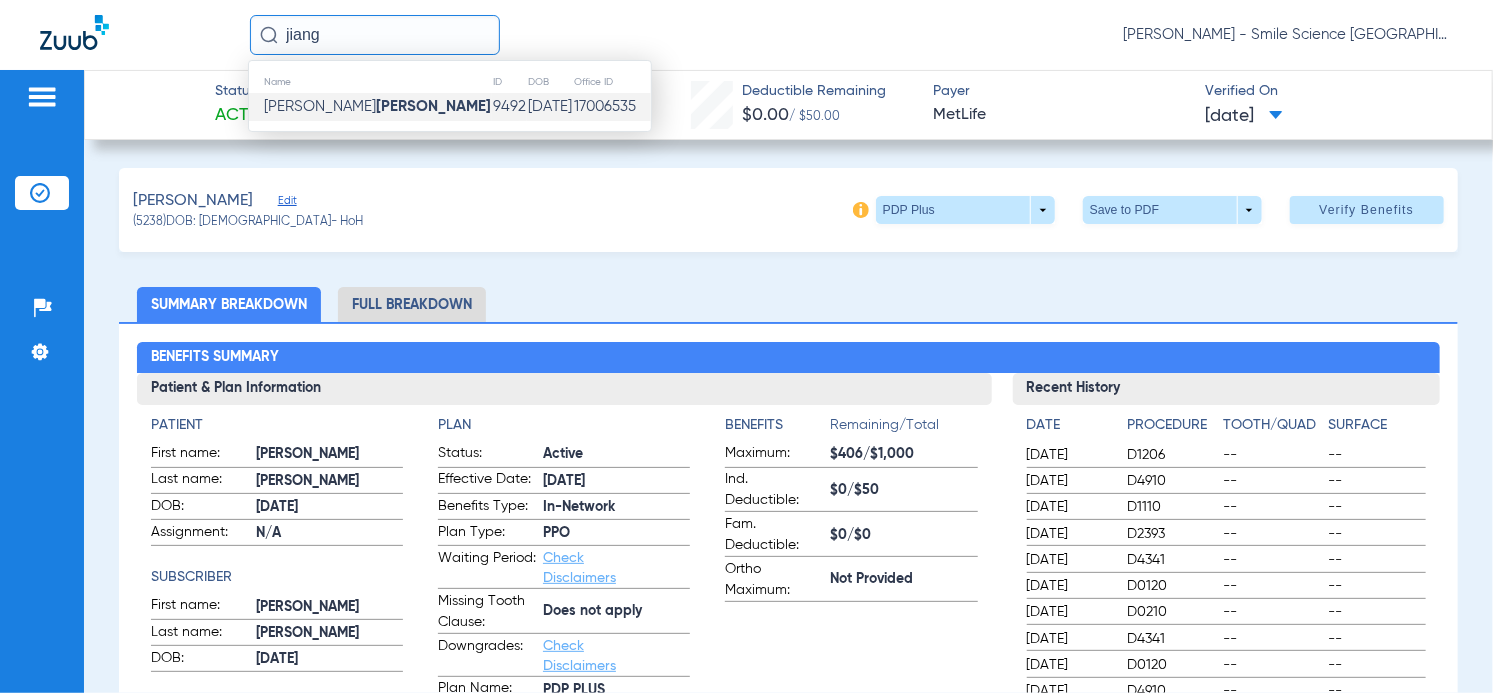 type on "jiang" 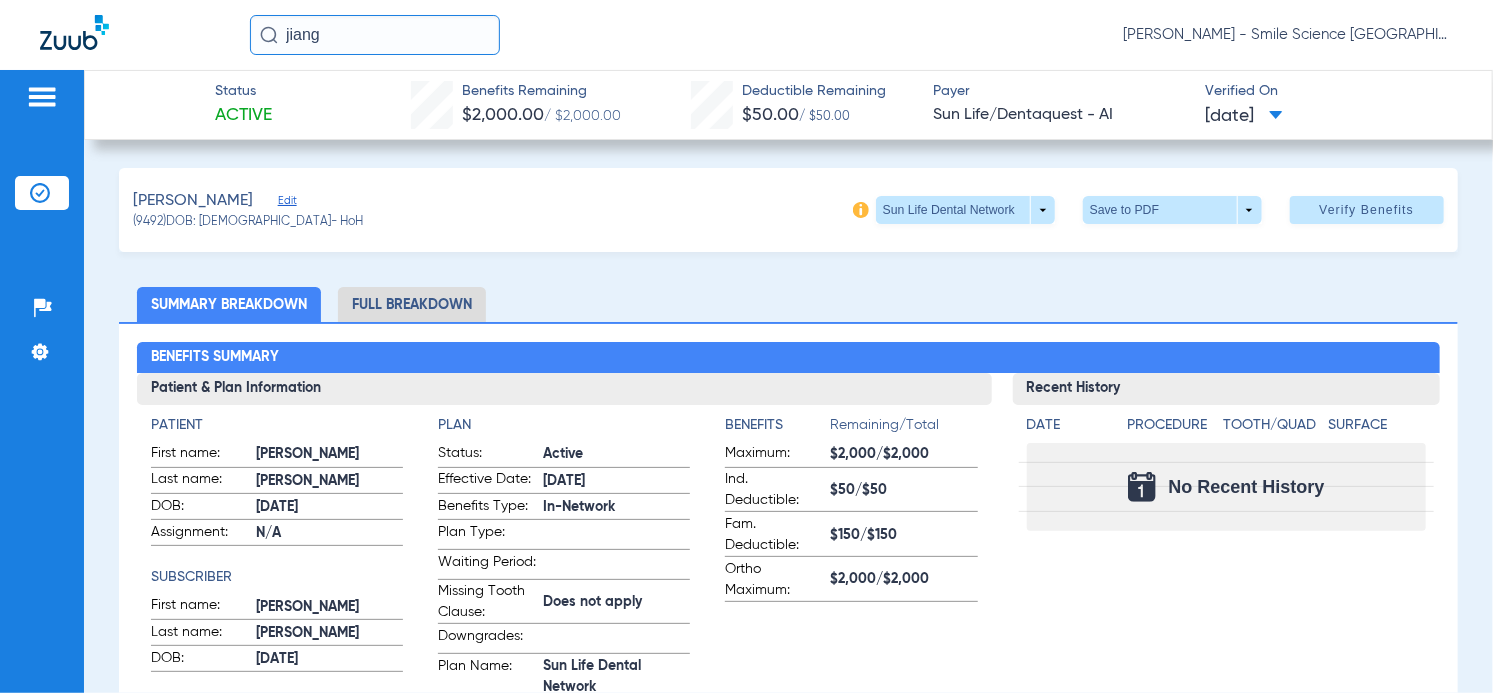 drag, startPoint x: 250, startPoint y: 45, endPoint x: 202, endPoint y: 44, distance: 48.010414 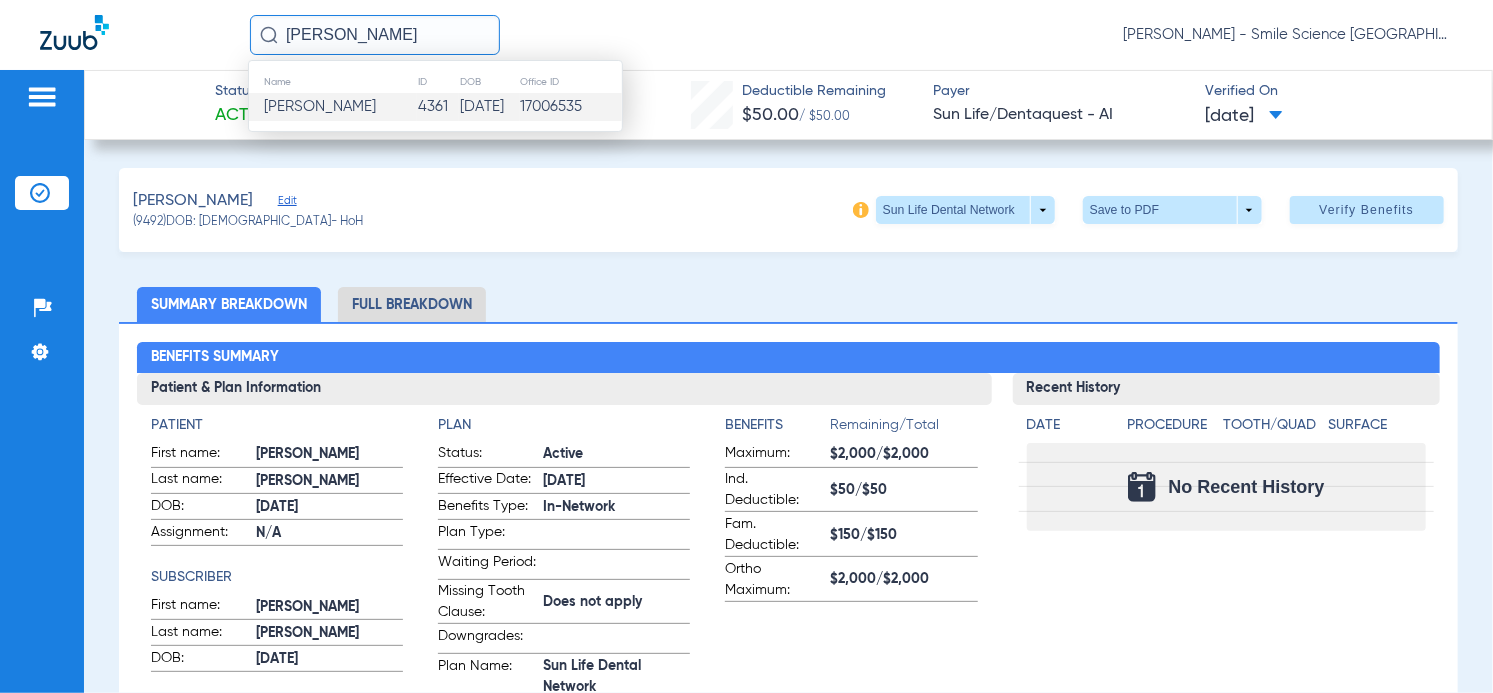type on "[PERSON_NAME]" 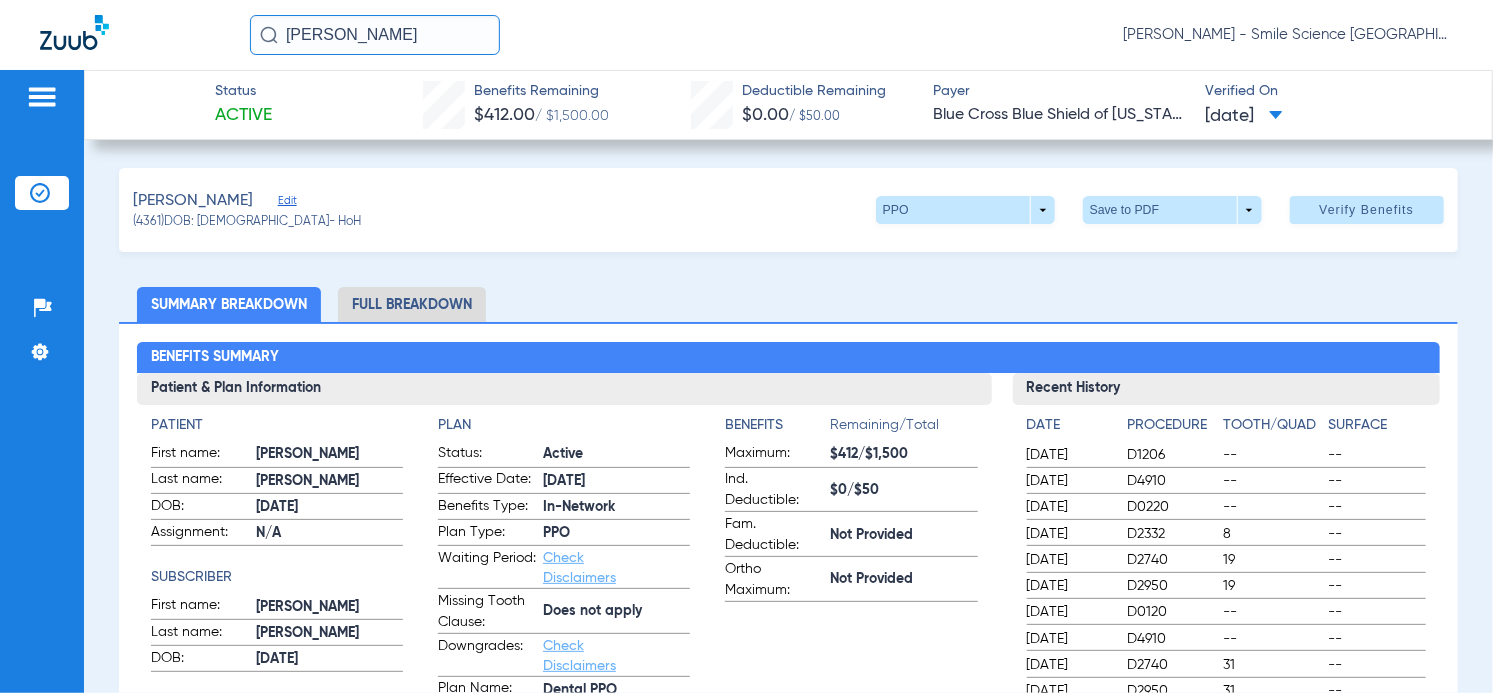 scroll, scrollTop: 90, scrollLeft: 0, axis: vertical 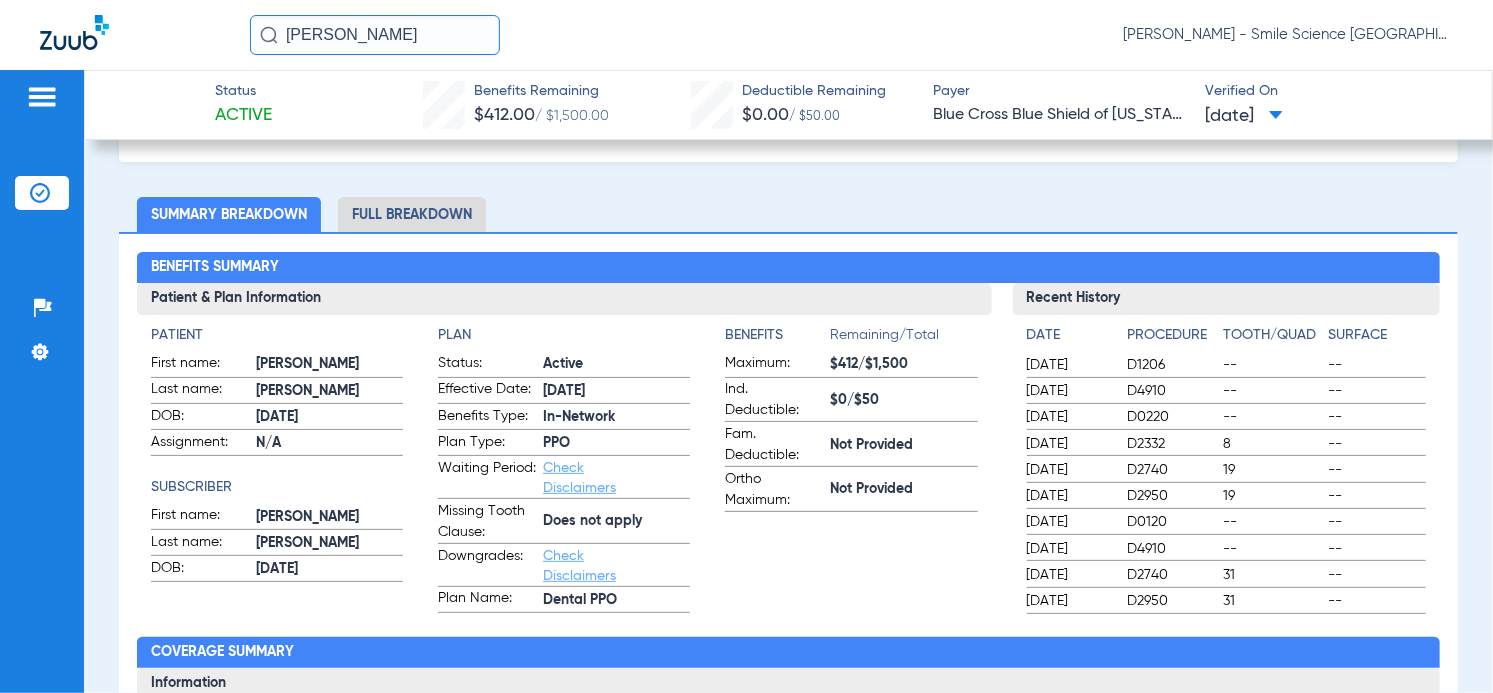 drag, startPoint x: 379, startPoint y: 37, endPoint x: 90, endPoint y: 70, distance: 290.878 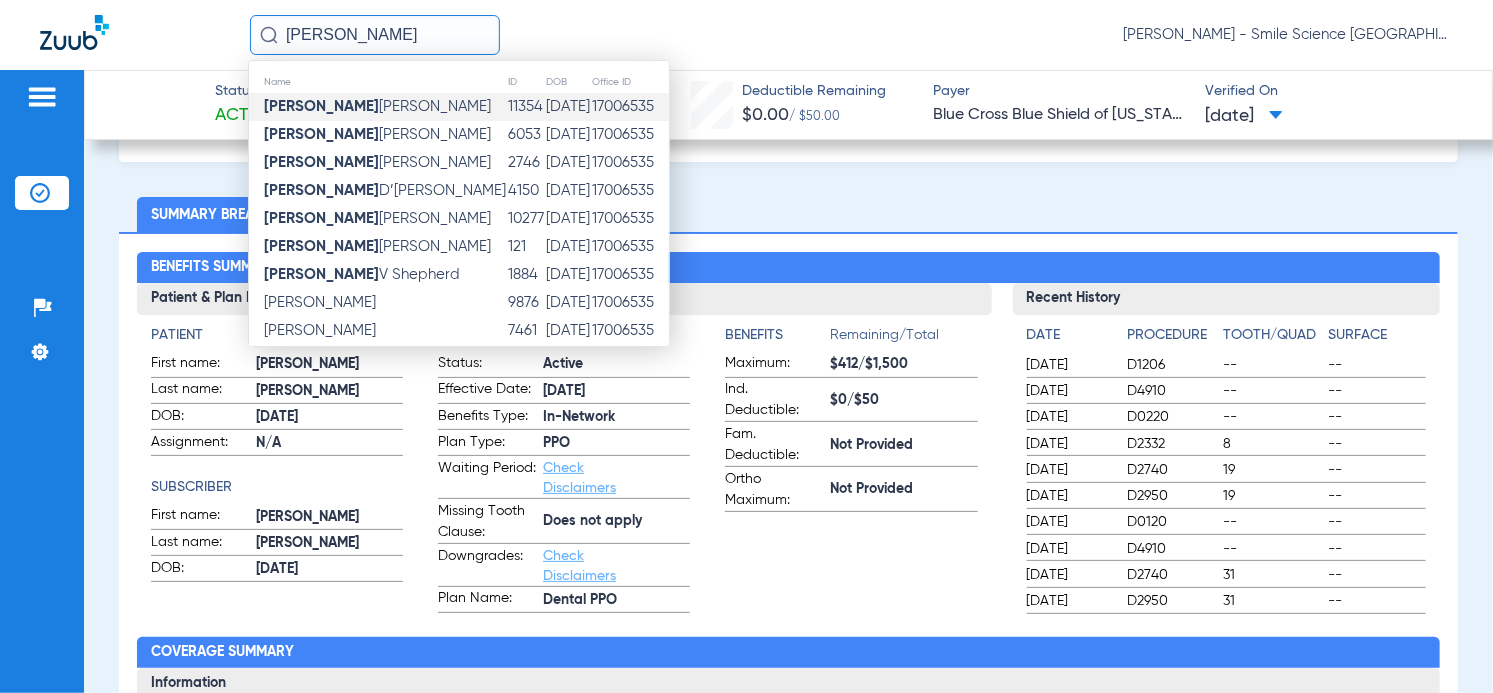 type on "[PERSON_NAME]" 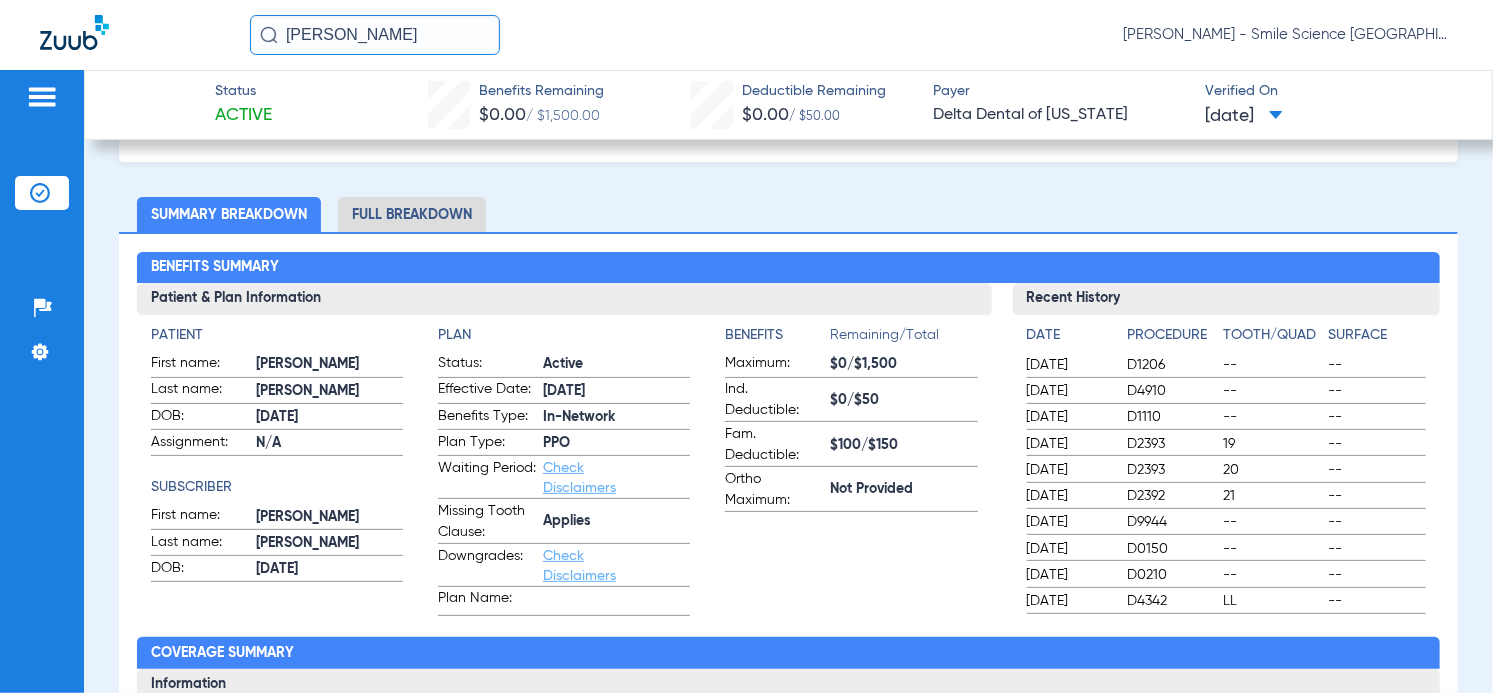 drag, startPoint x: 211, startPoint y: 54, endPoint x: 19, endPoint y: 63, distance: 192.21082 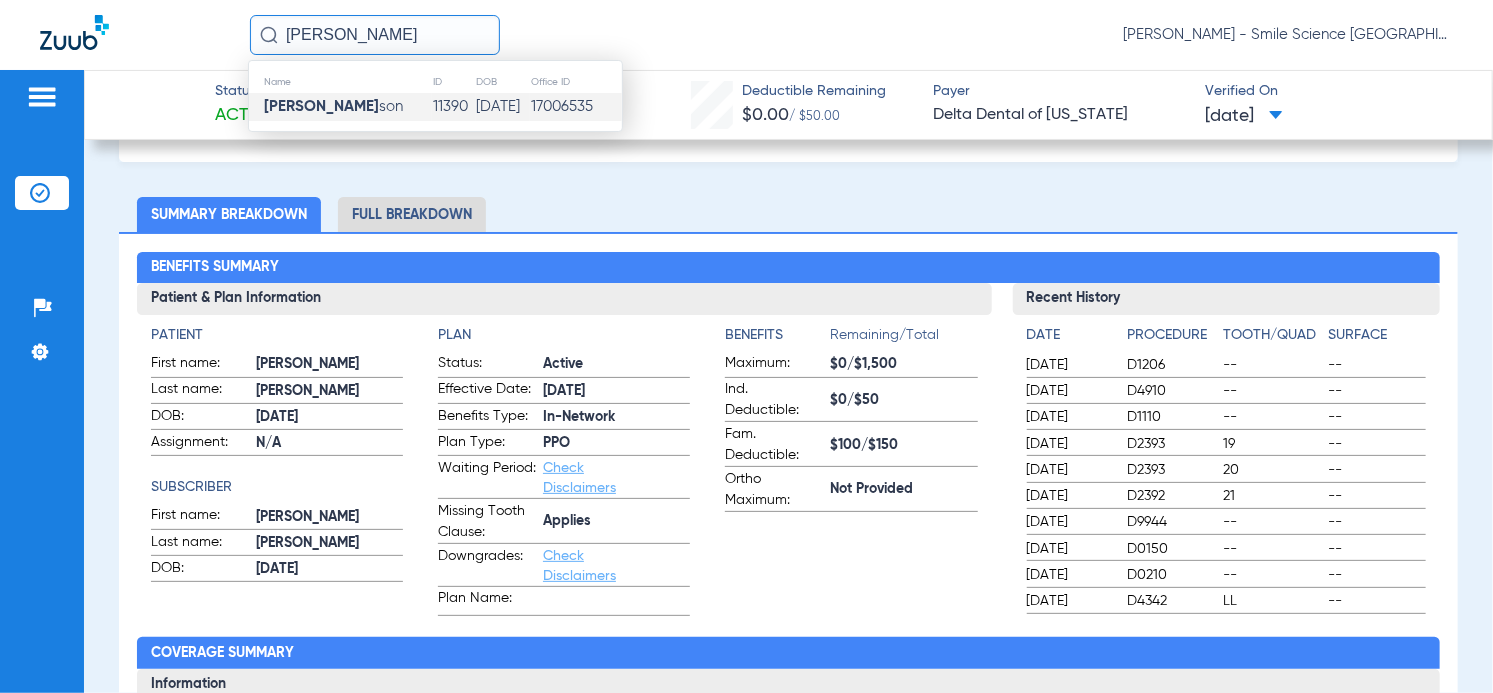 type on "[PERSON_NAME]" 